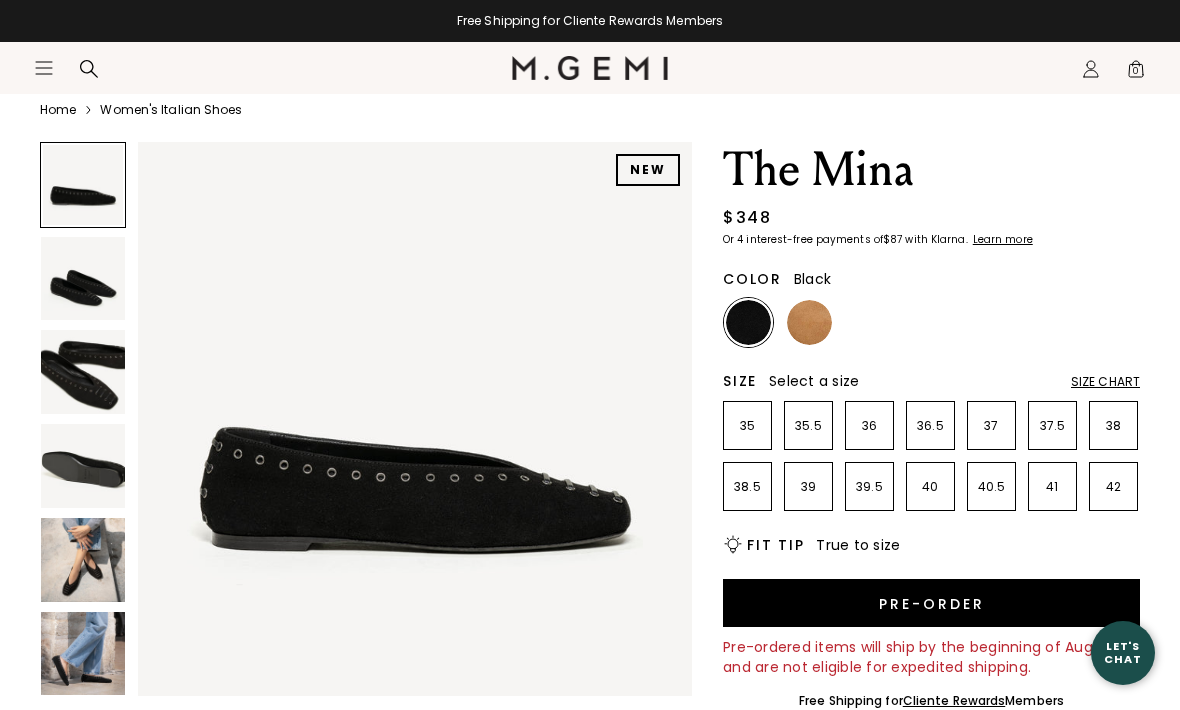 scroll, scrollTop: 0, scrollLeft: 0, axis: both 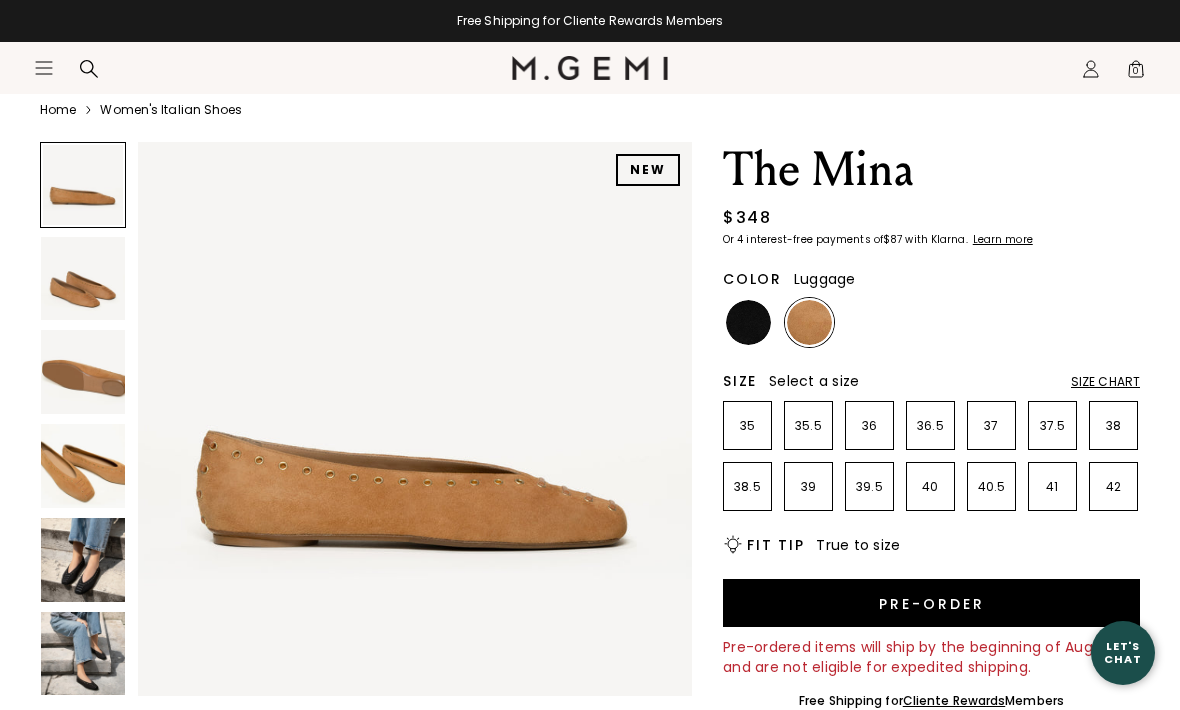 click at bounding box center (83, 466) 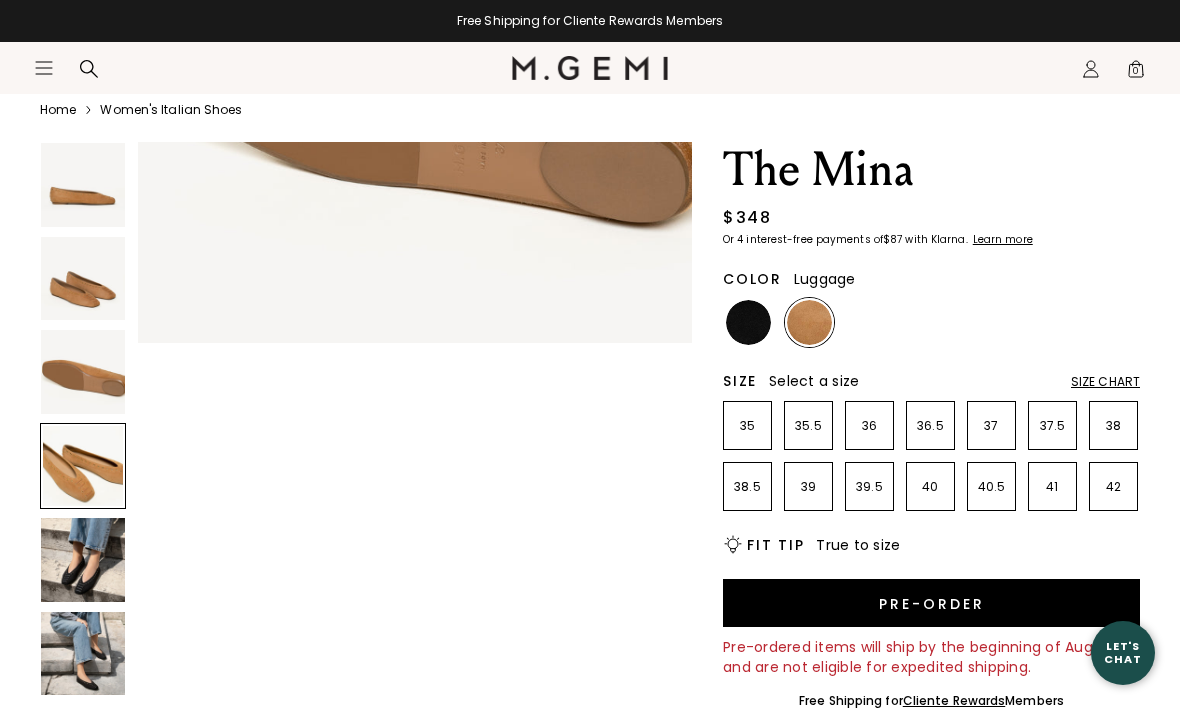 scroll, scrollTop: 1723, scrollLeft: 0, axis: vertical 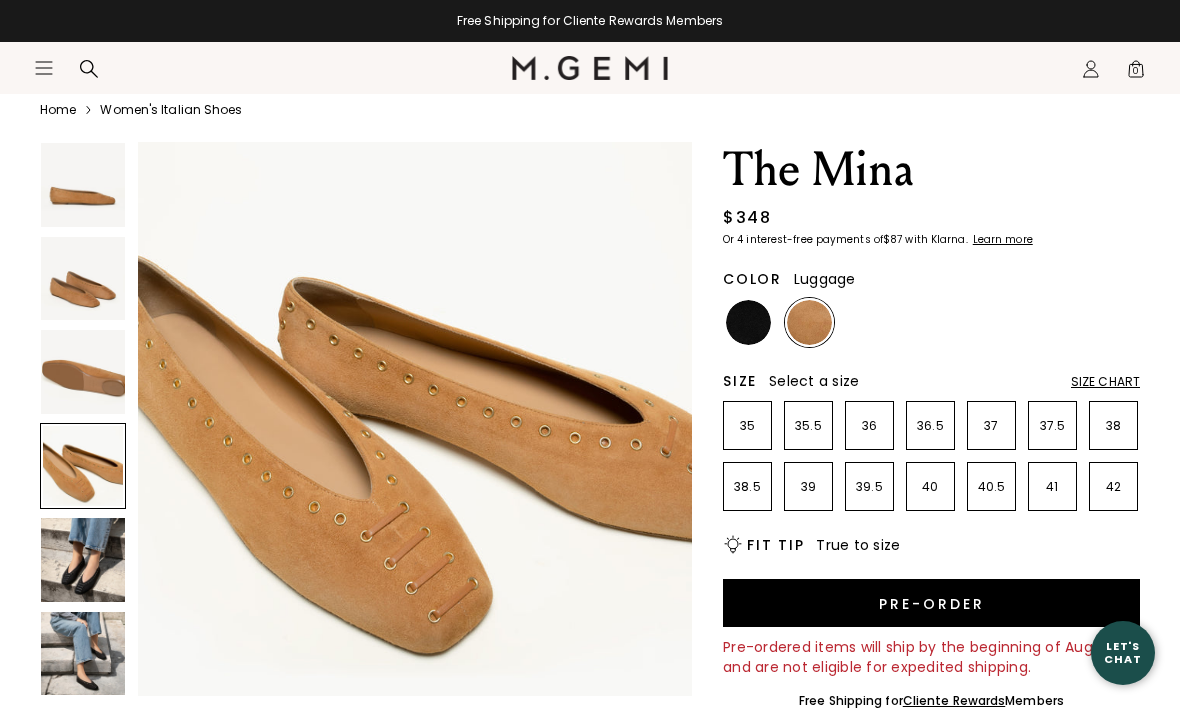 click at bounding box center [83, 372] 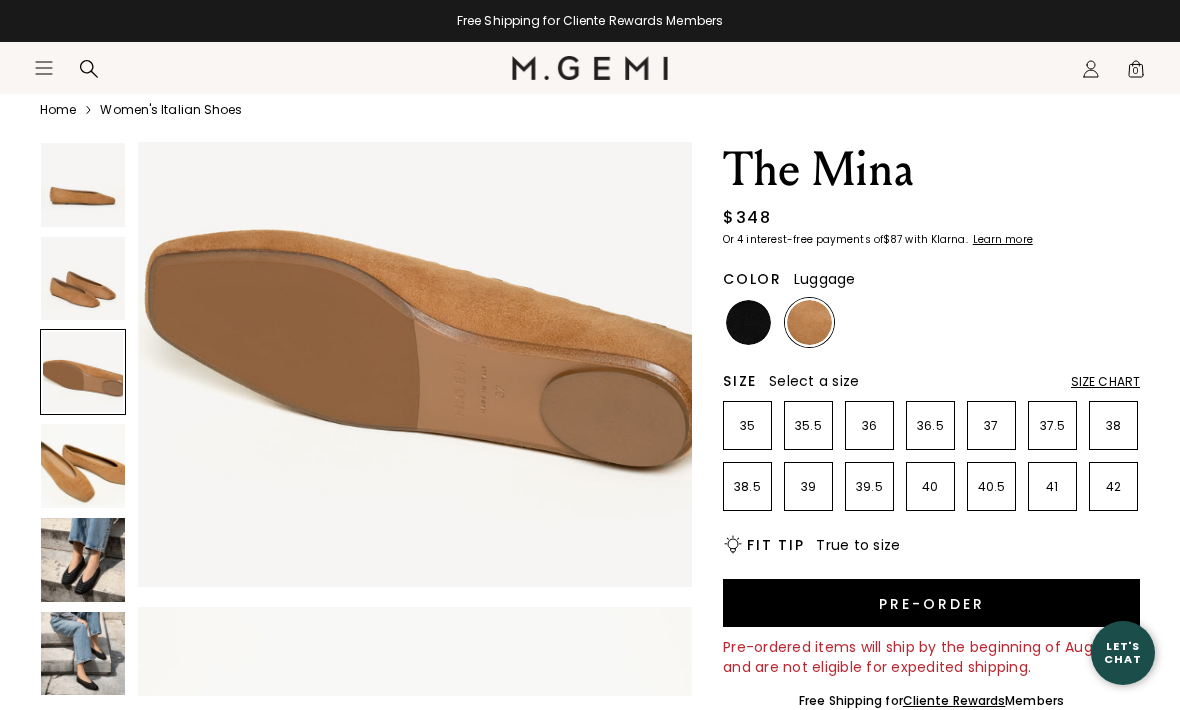 scroll, scrollTop: 1149, scrollLeft: 0, axis: vertical 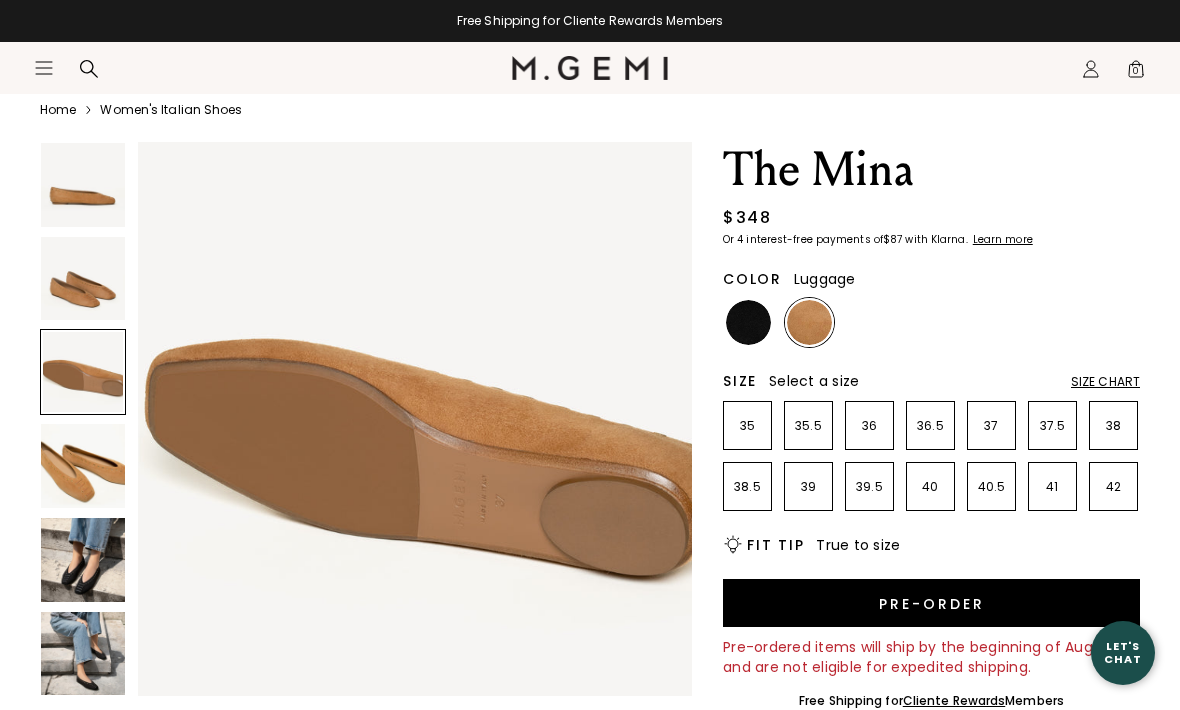 click at bounding box center [83, 279] 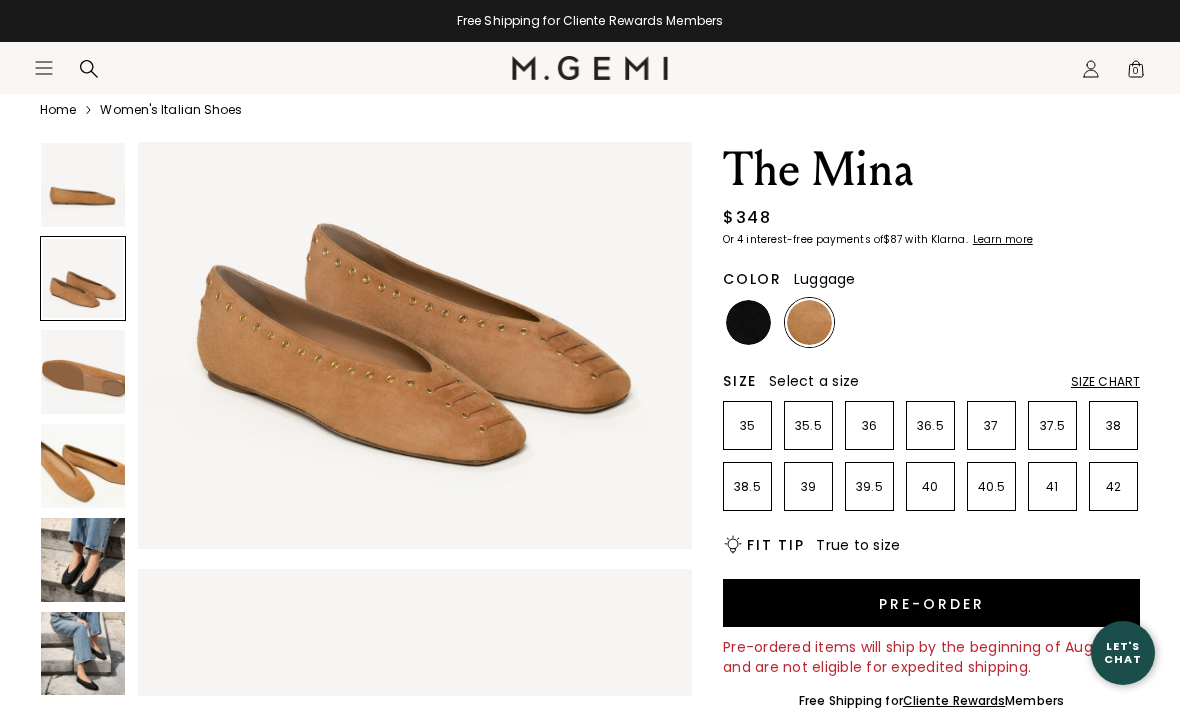 scroll, scrollTop: 574, scrollLeft: 0, axis: vertical 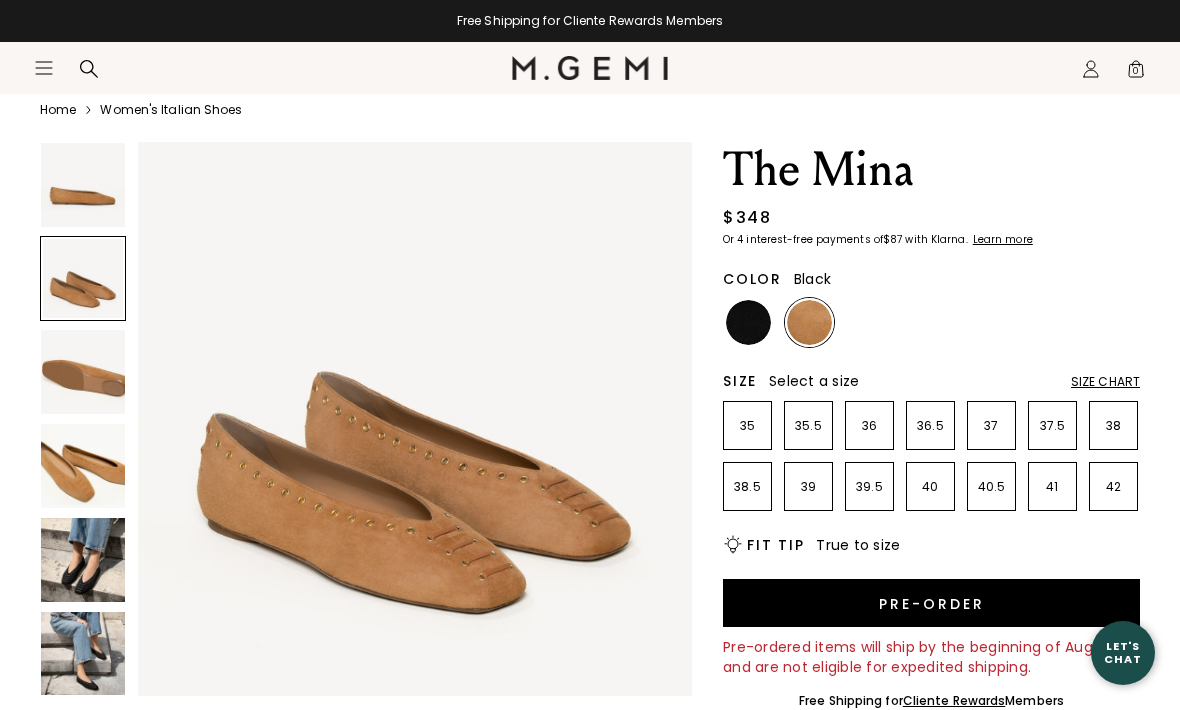 click at bounding box center [748, 322] 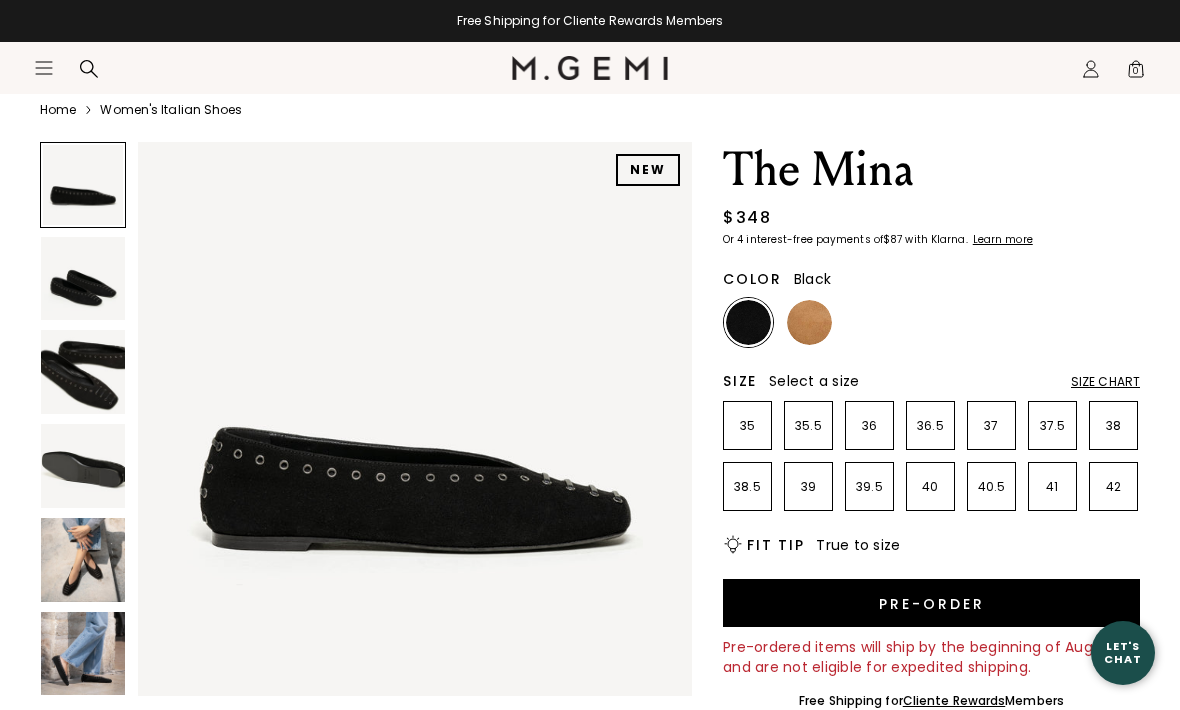 scroll, scrollTop: 0, scrollLeft: 0, axis: both 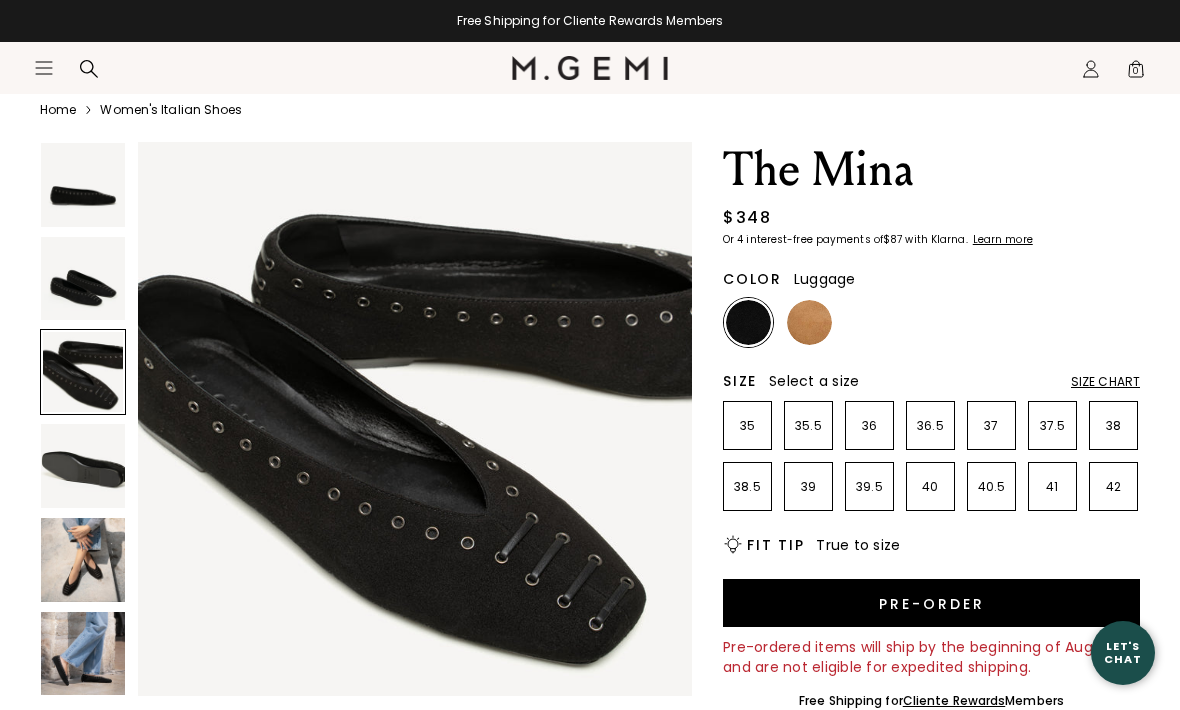 click at bounding box center (809, 322) 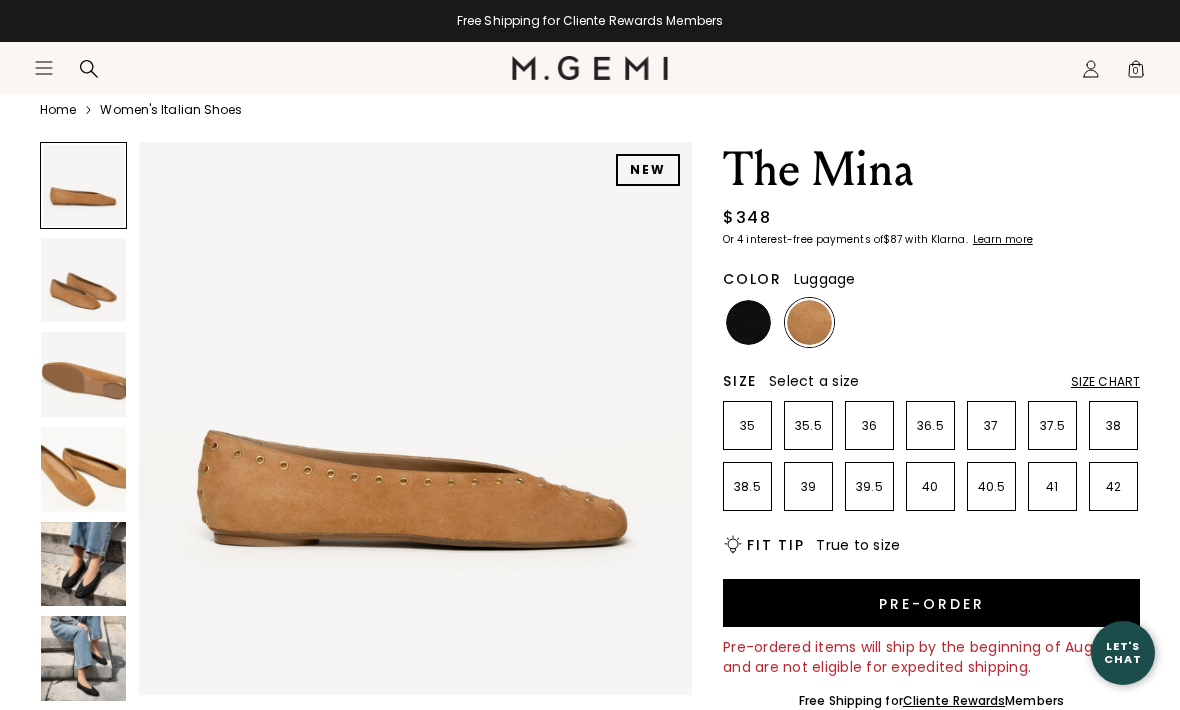 scroll, scrollTop: 0, scrollLeft: 0, axis: both 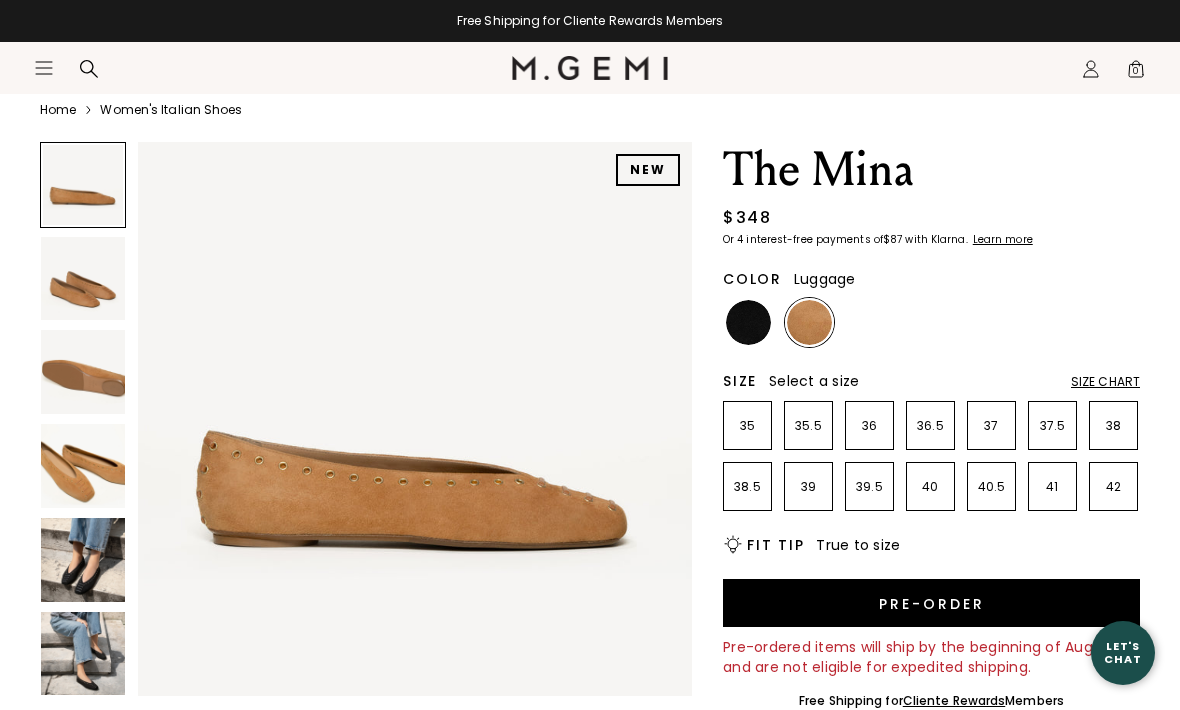 click on "Size Chart" at bounding box center (1105, 382) 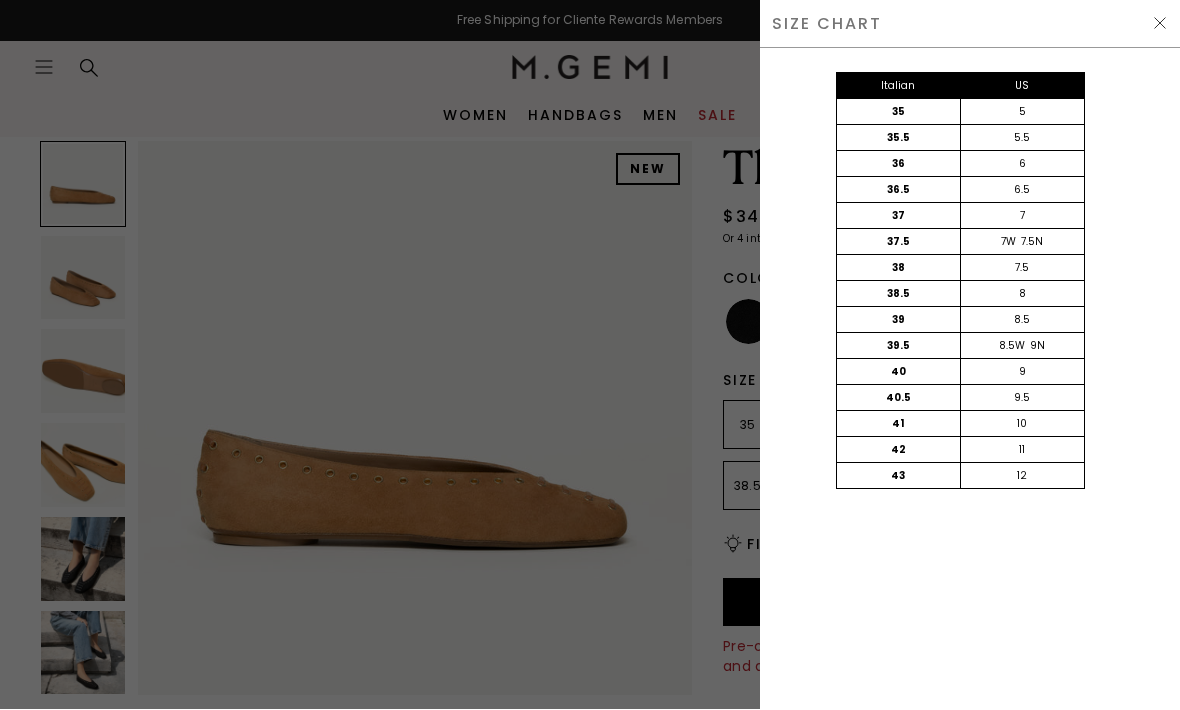 scroll, scrollTop: 1, scrollLeft: 0, axis: vertical 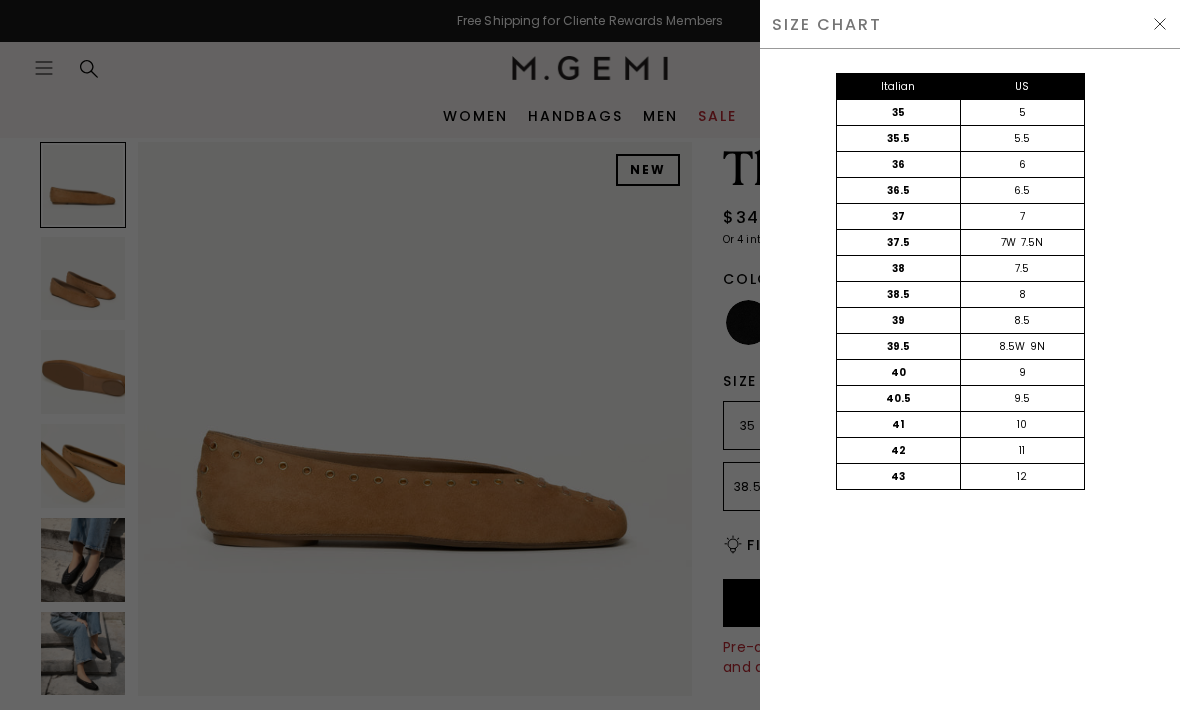 click on "SIZE CHART" at bounding box center (970, 24) 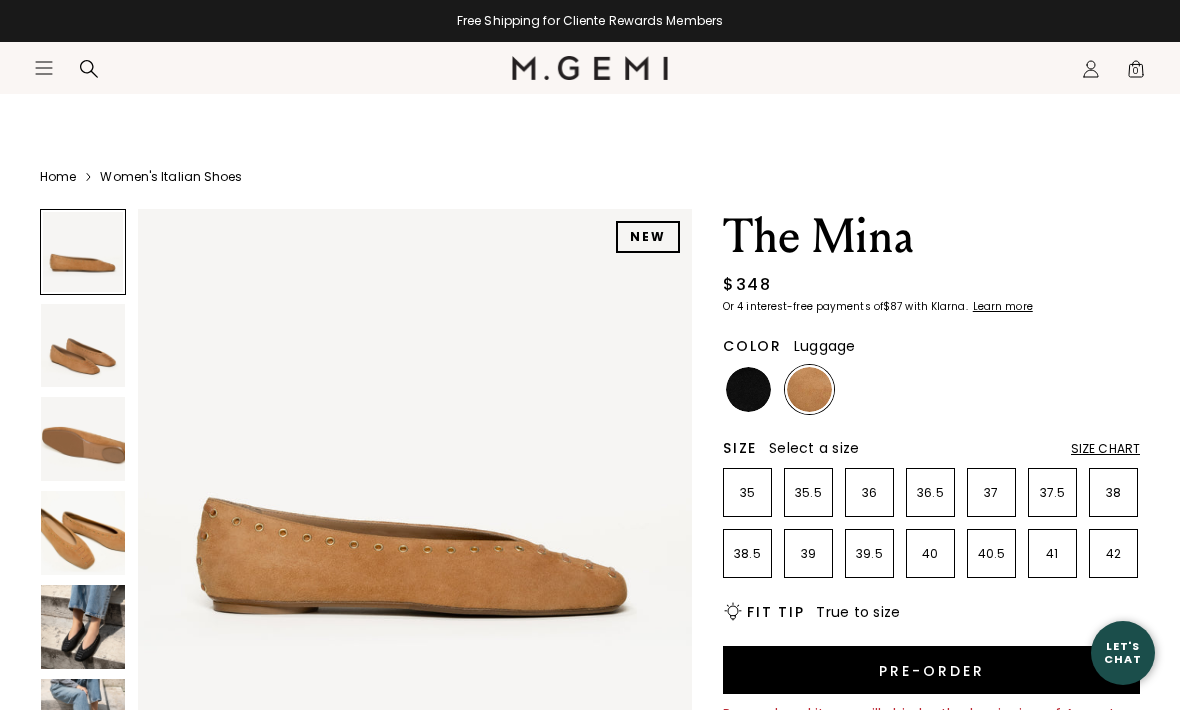 scroll, scrollTop: 68, scrollLeft: 0, axis: vertical 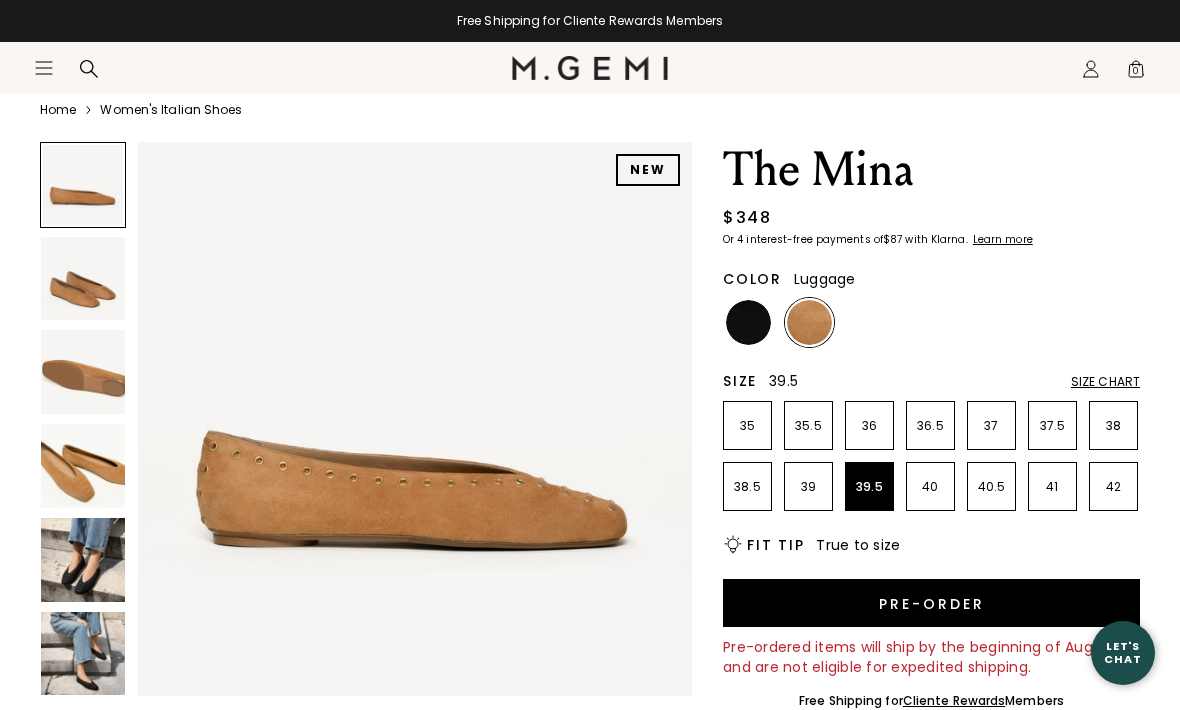 click on "39.5" at bounding box center (869, 486) 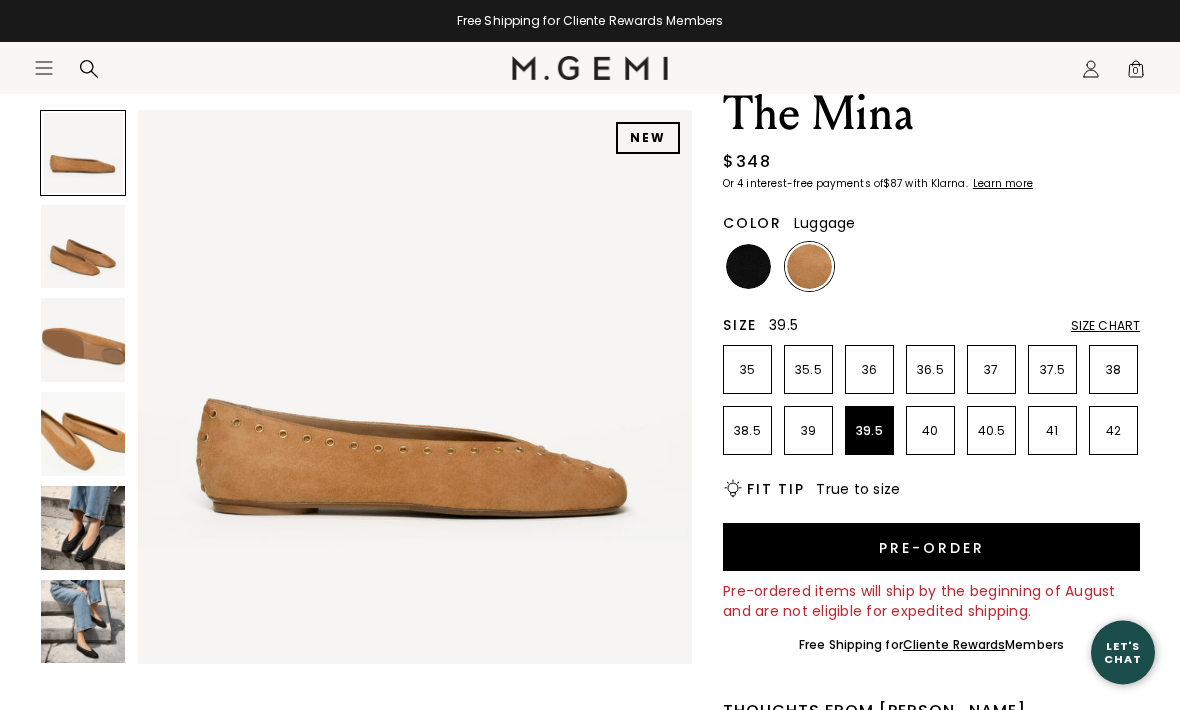 scroll, scrollTop: 124, scrollLeft: 0, axis: vertical 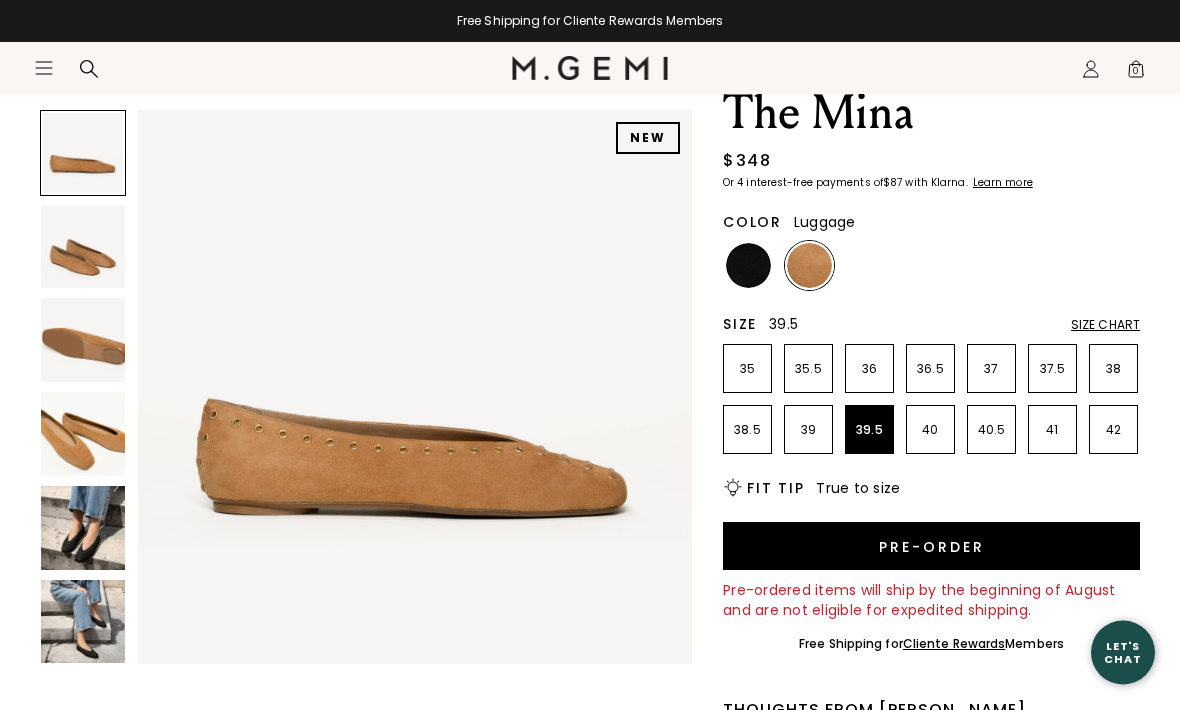 click at bounding box center (83, 622) 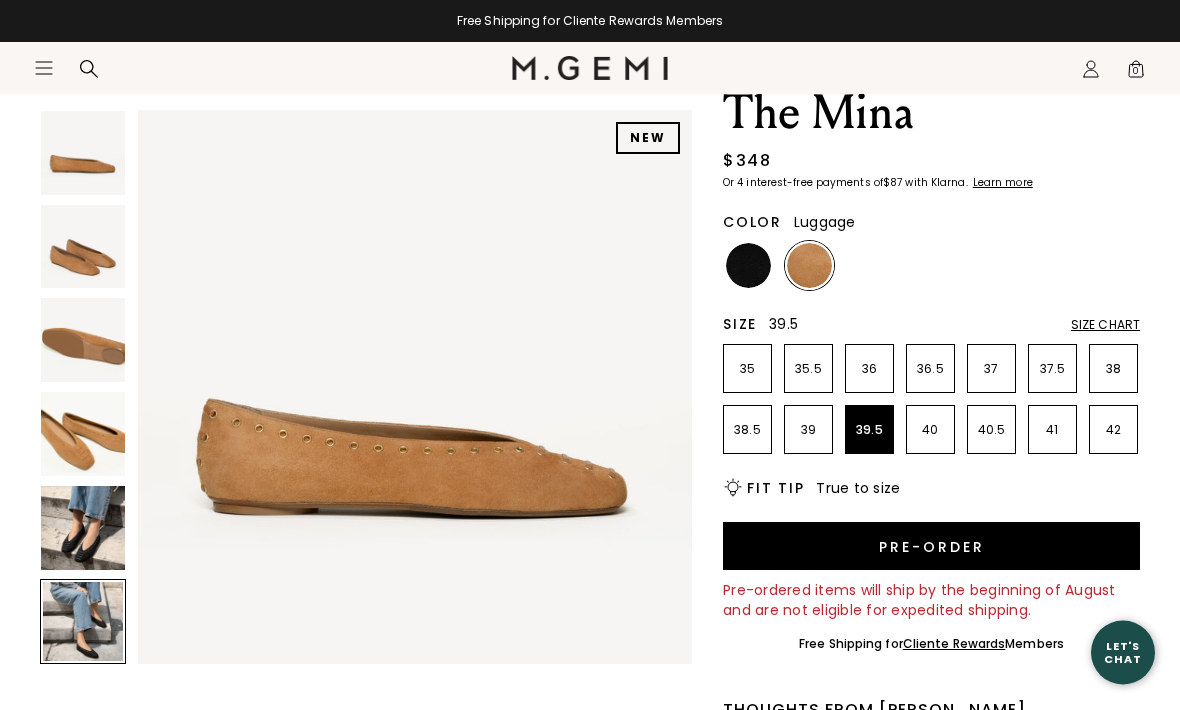 scroll, scrollTop: 125, scrollLeft: 0, axis: vertical 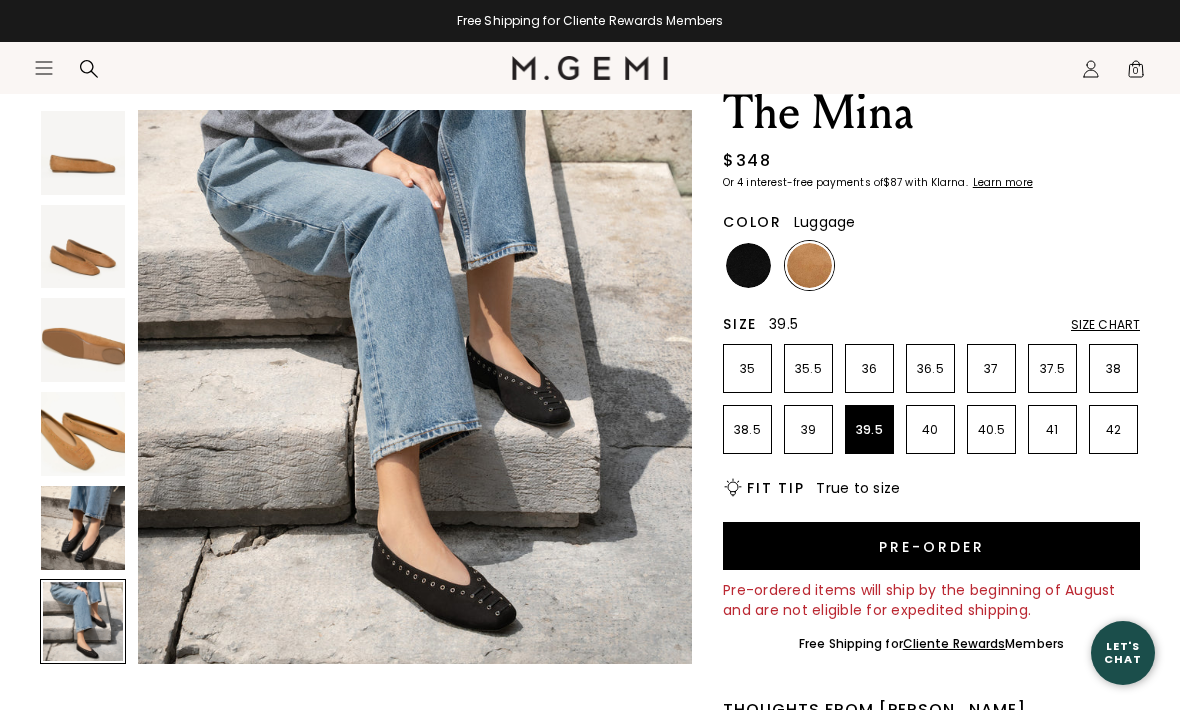 click at bounding box center [83, 528] 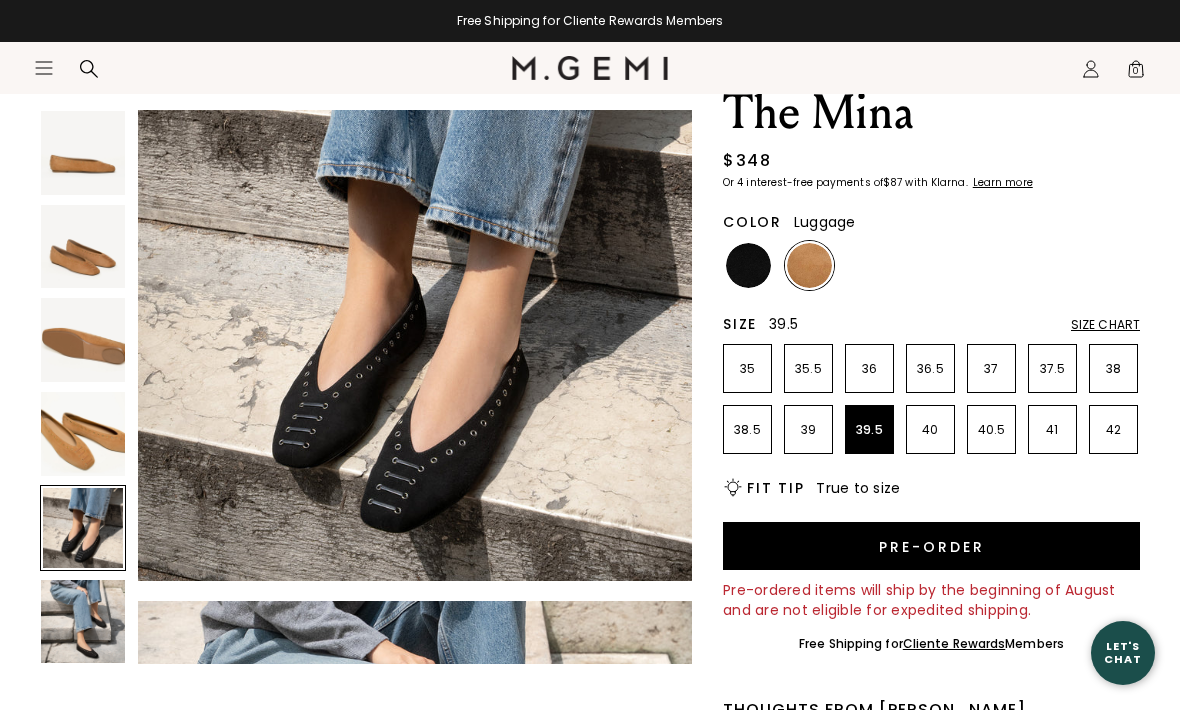 scroll, scrollTop: 2297, scrollLeft: 0, axis: vertical 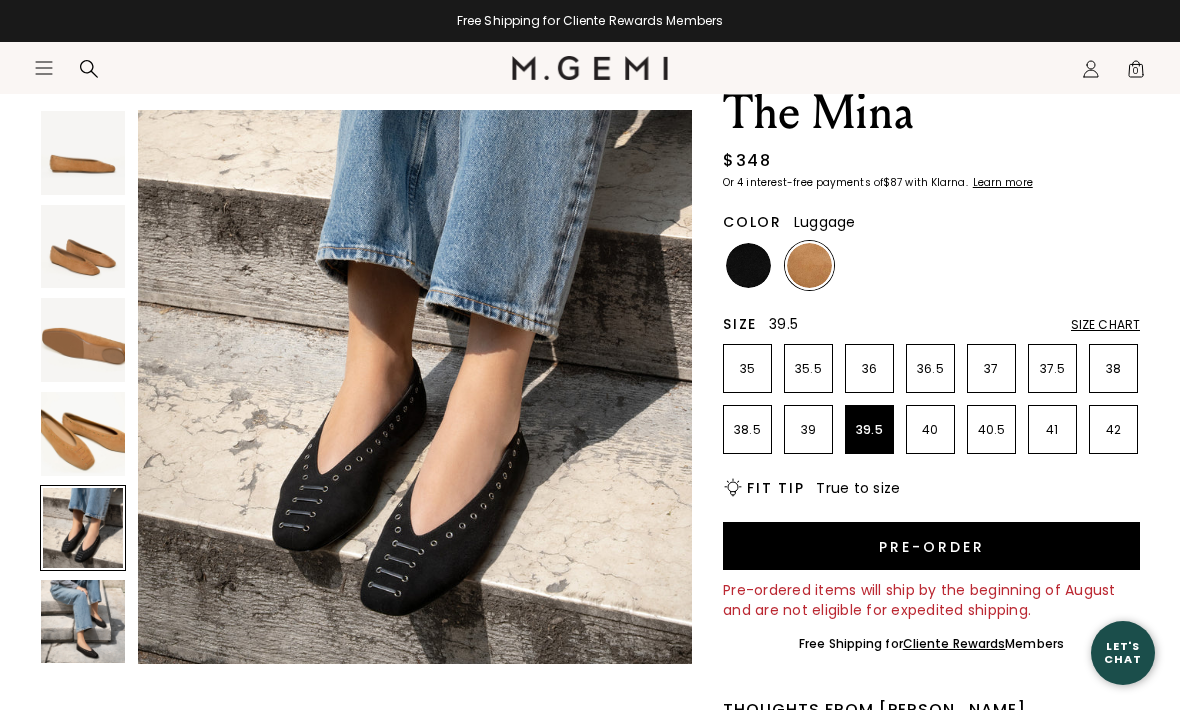 click at bounding box center (83, 434) 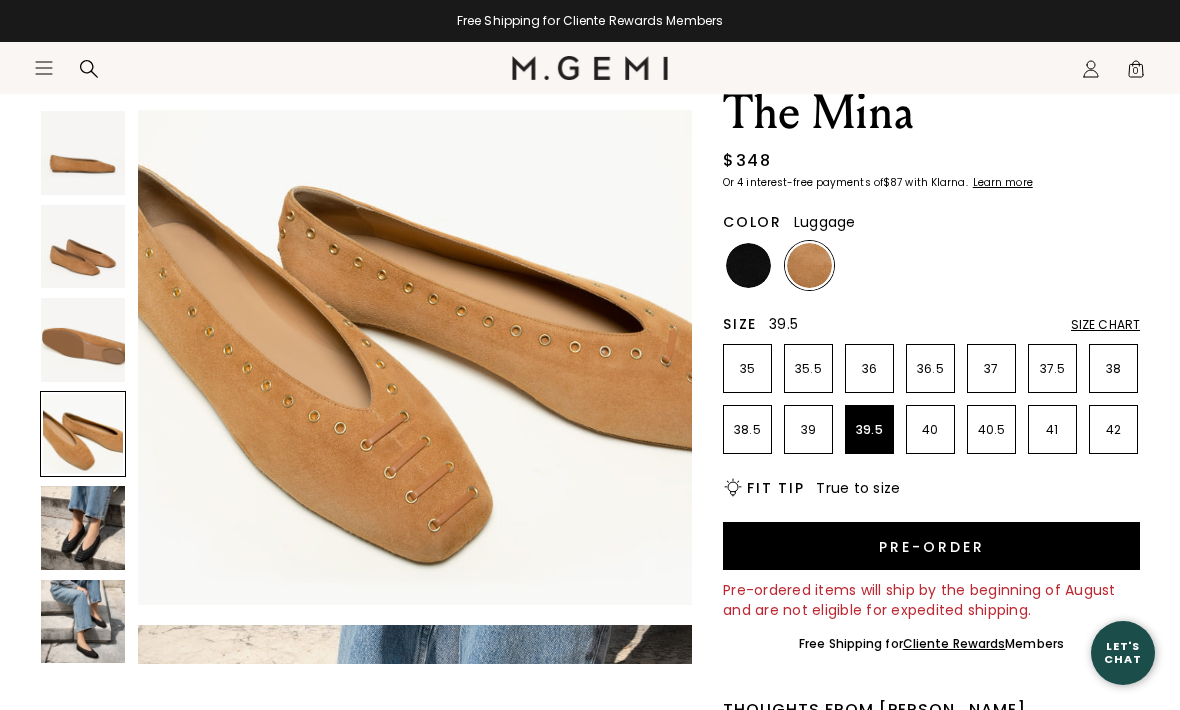 scroll, scrollTop: 1723, scrollLeft: 0, axis: vertical 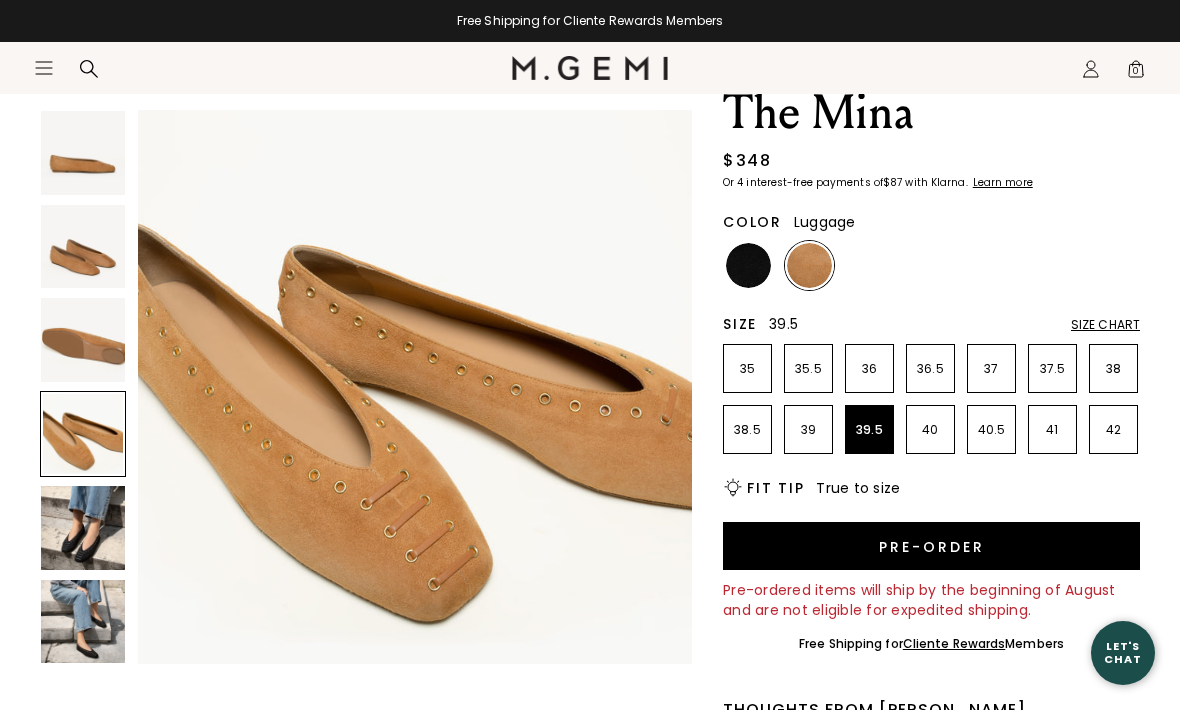click on "Pre-order" at bounding box center [931, 546] 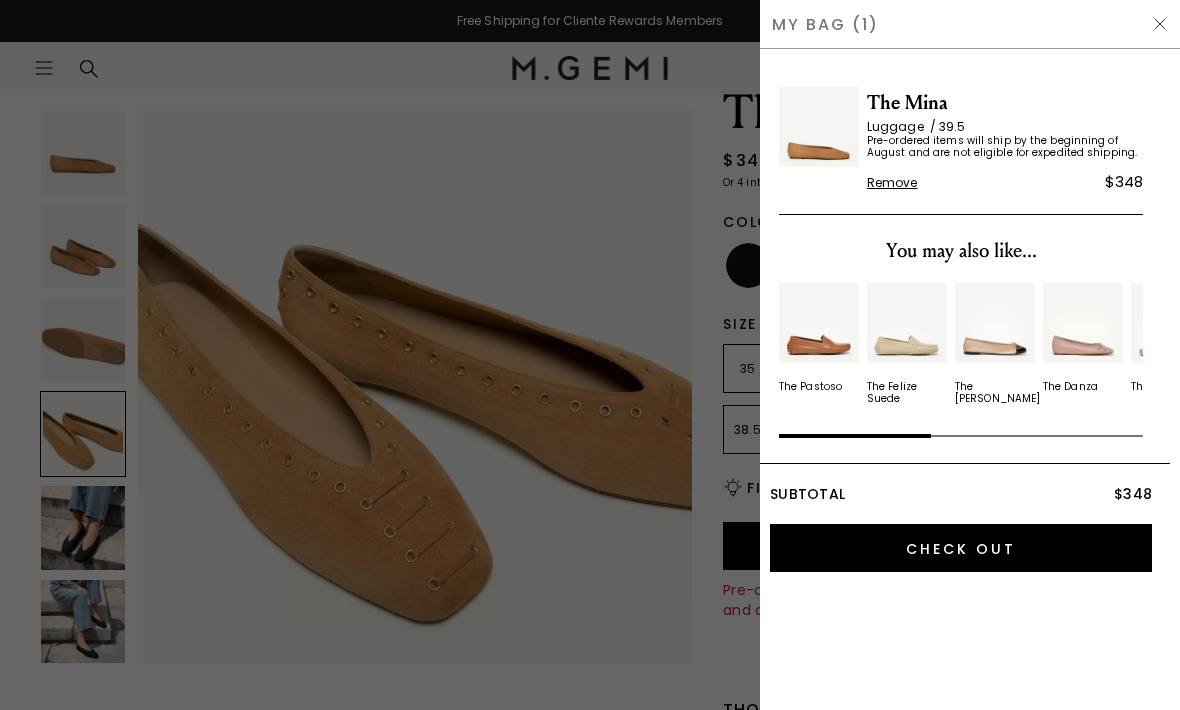 scroll, scrollTop: 0, scrollLeft: 0, axis: both 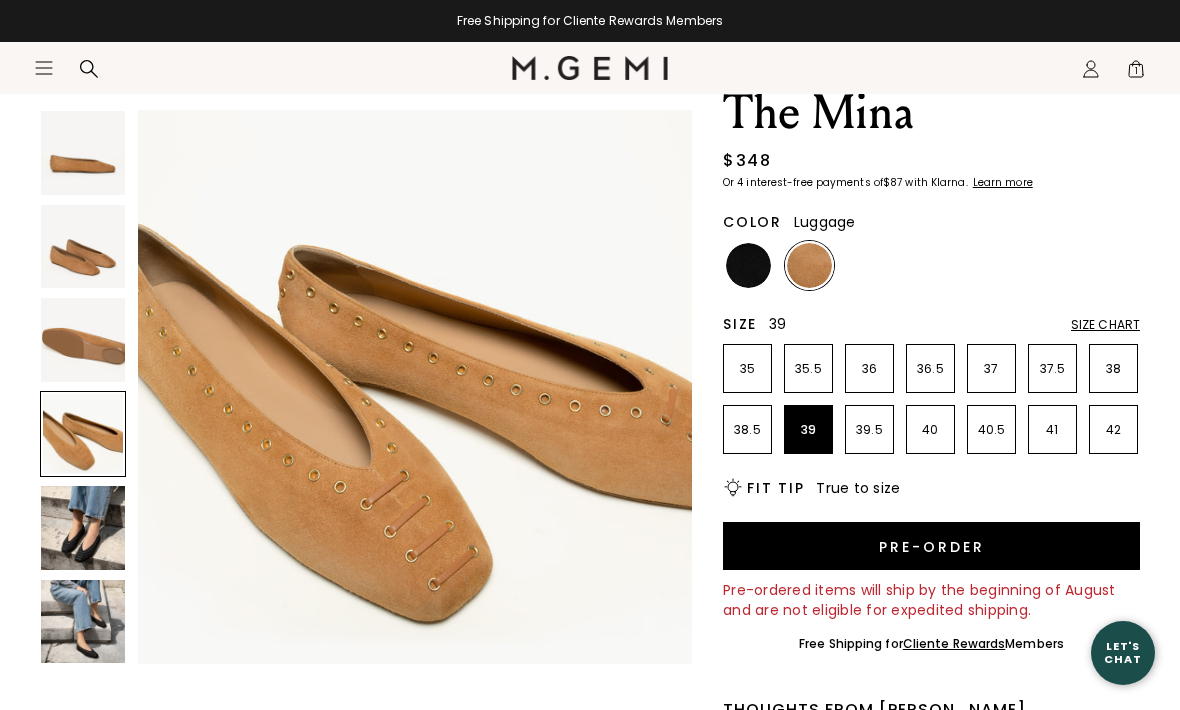 click on "39" at bounding box center (808, 430) 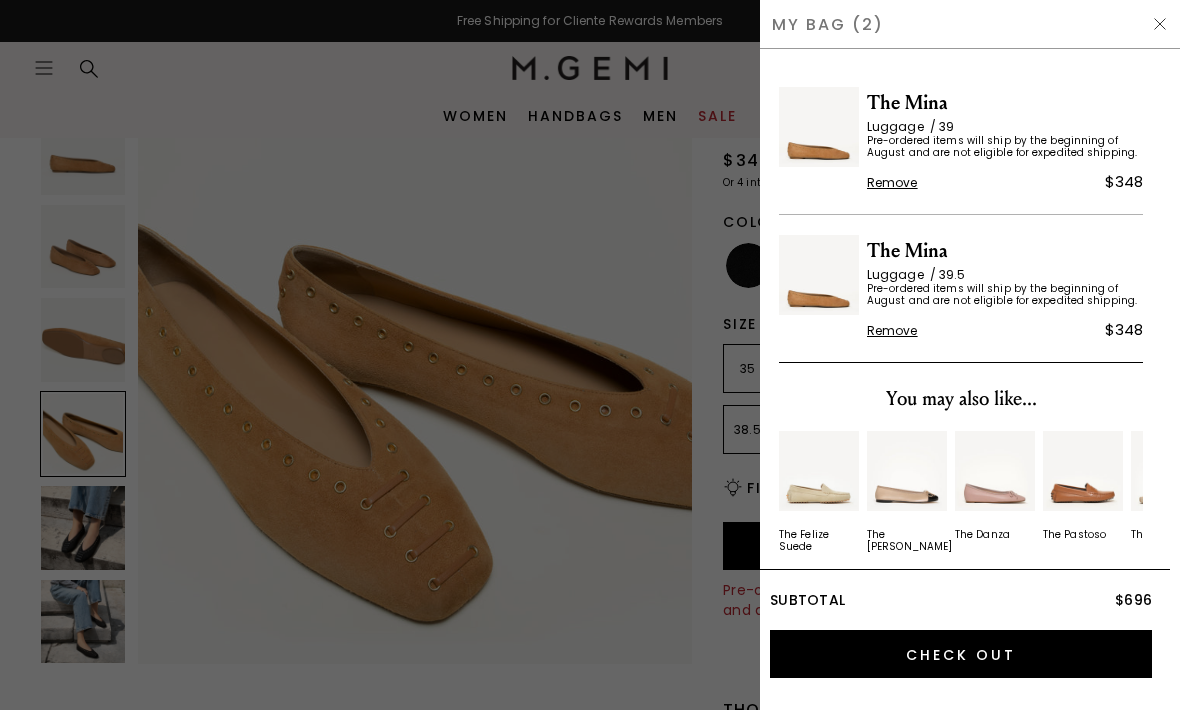 scroll, scrollTop: 0, scrollLeft: 0, axis: both 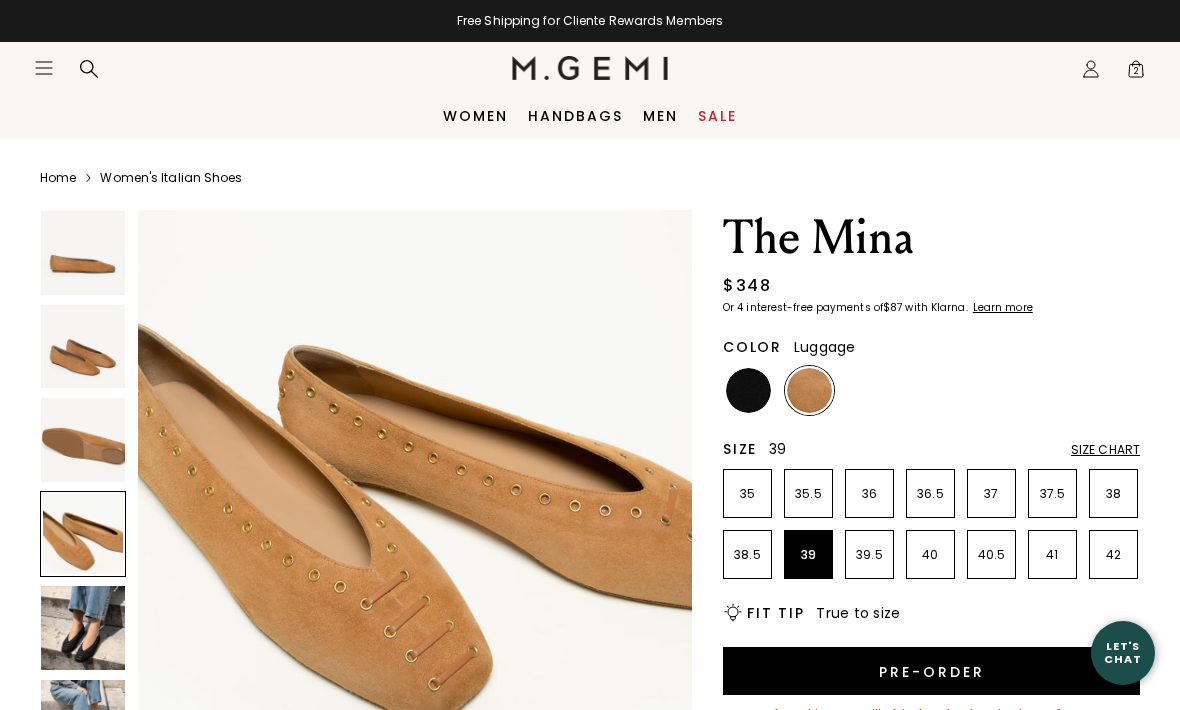 click on "Icons/20x20/profile@2x" 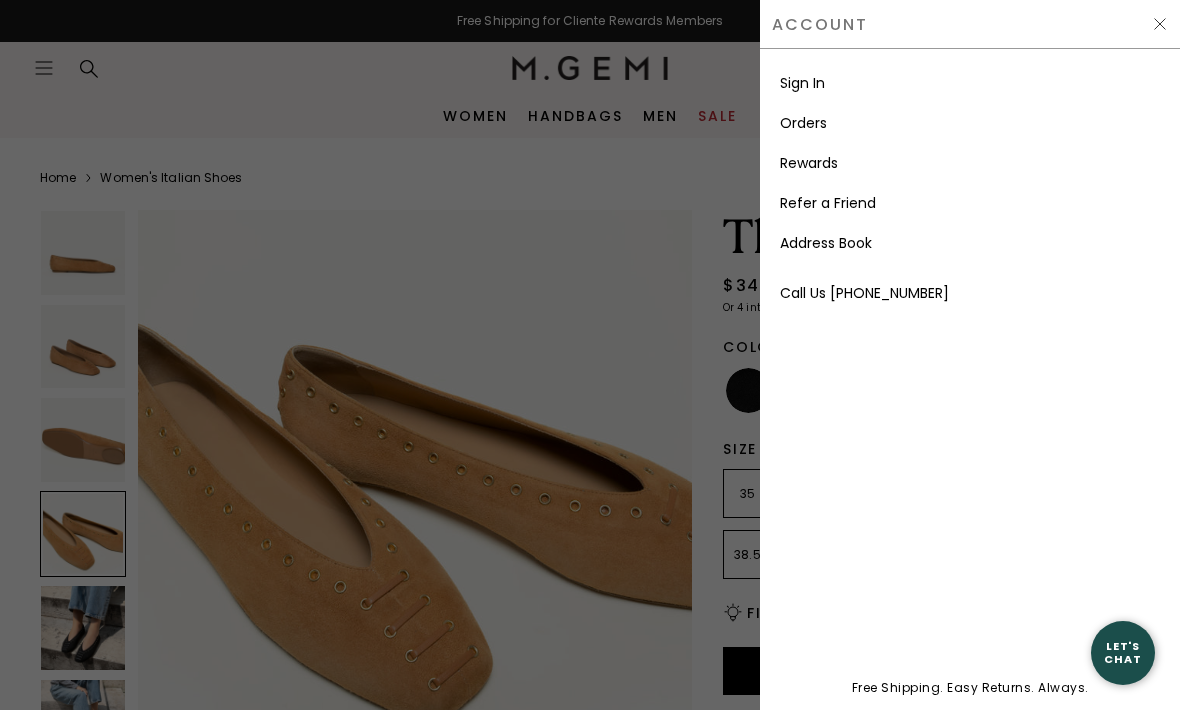 click on "Sign In" at bounding box center (802, 83) 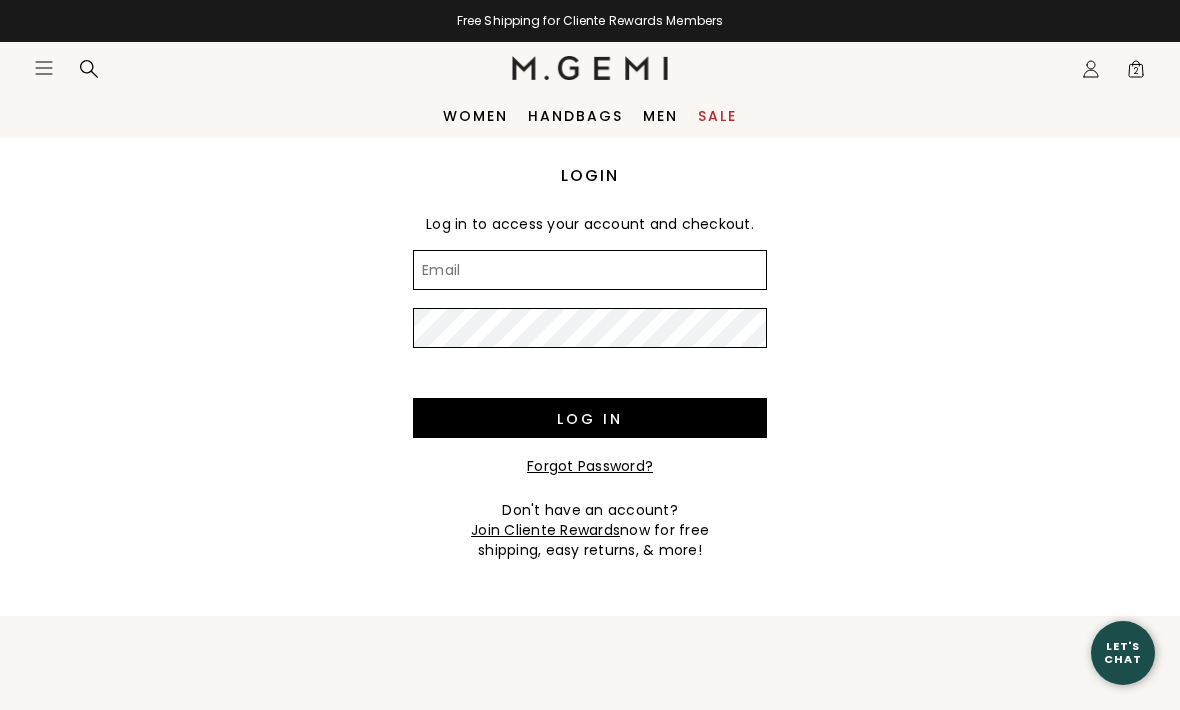 scroll, scrollTop: 0, scrollLeft: 0, axis: both 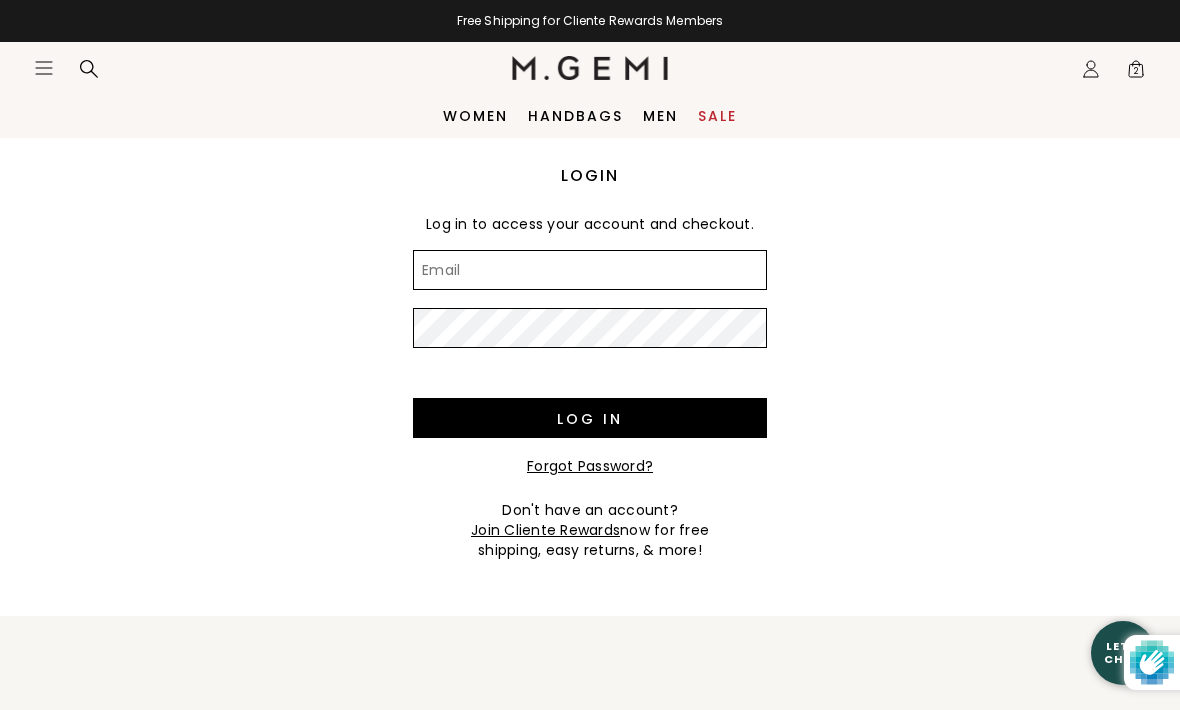 type on "klbouche@icloud.com" 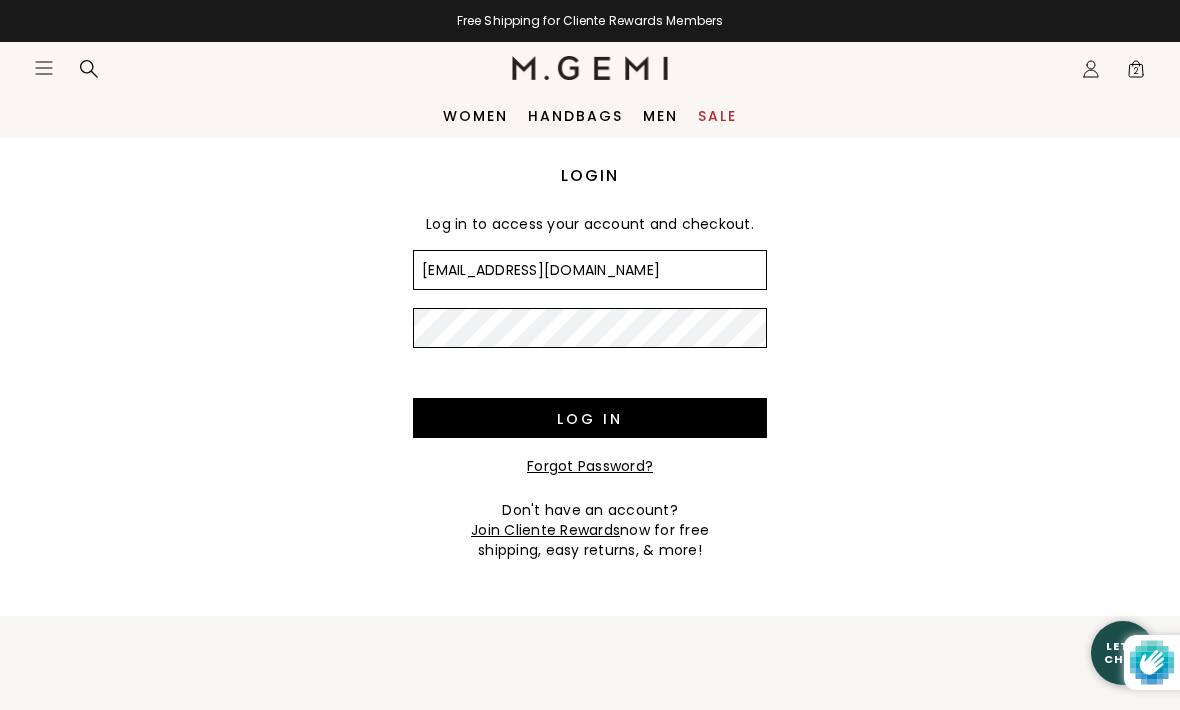 click on "Log in" at bounding box center (590, 418) 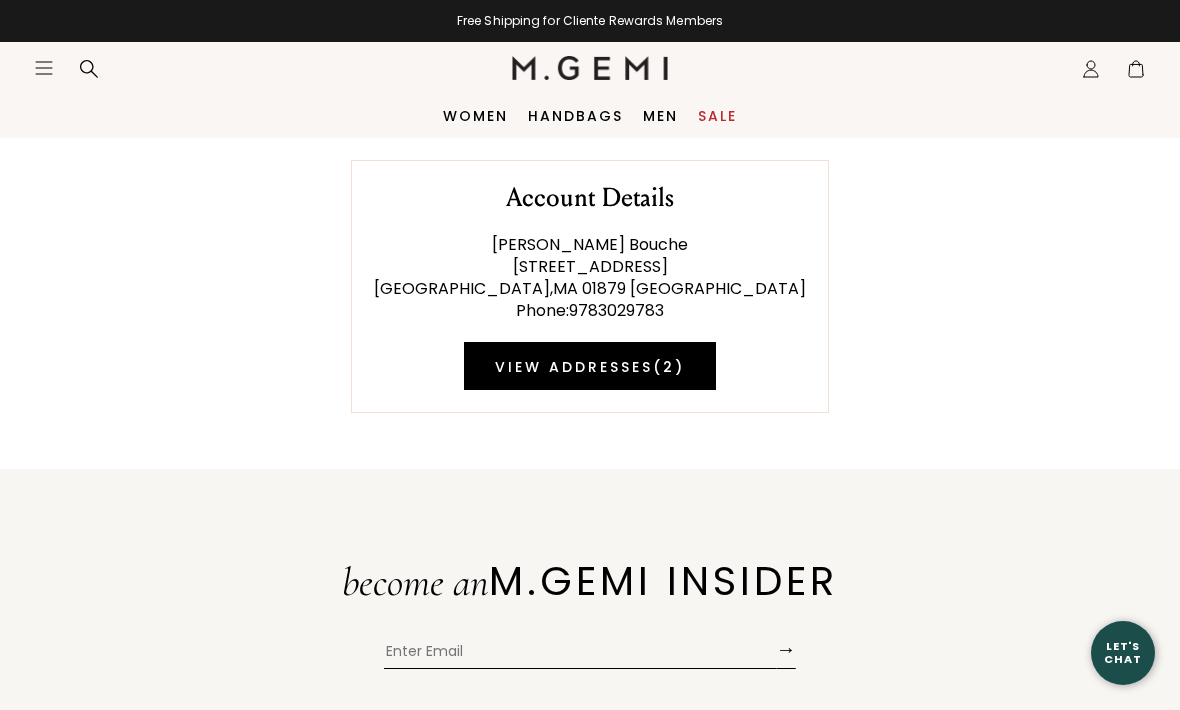 scroll, scrollTop: 0, scrollLeft: 0, axis: both 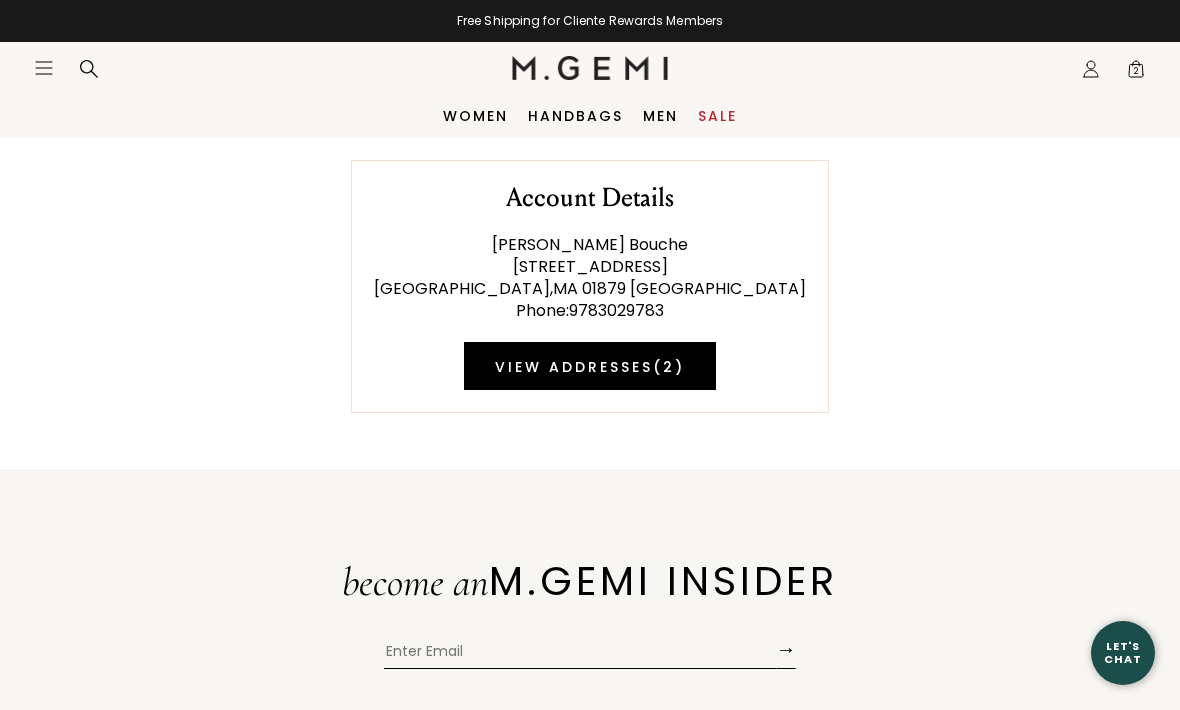 click 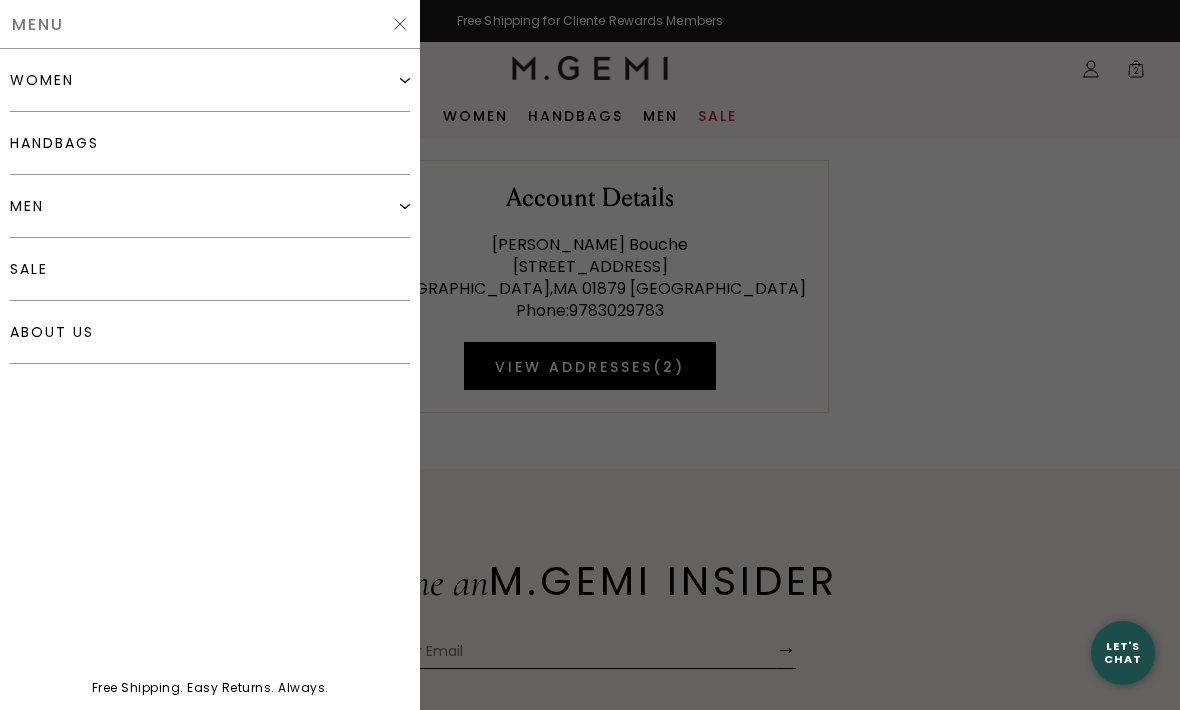 click on "women
Shop All Shoes" at bounding box center [210, 357] 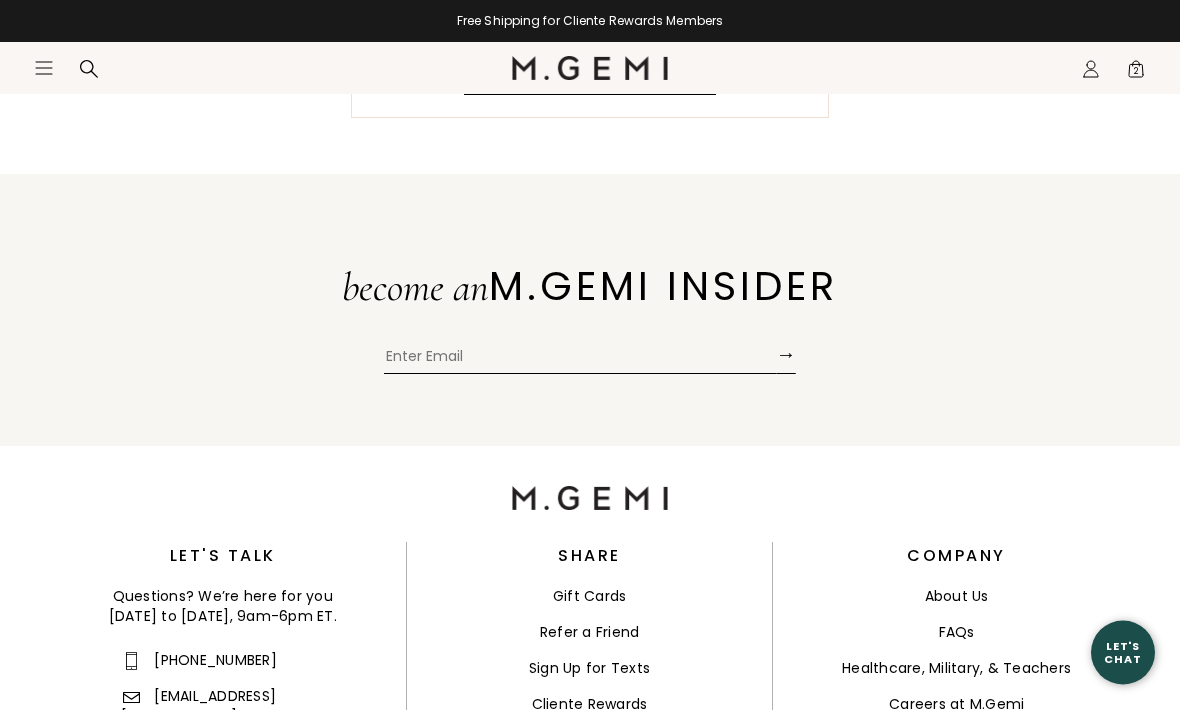 scroll, scrollTop: 295, scrollLeft: 0, axis: vertical 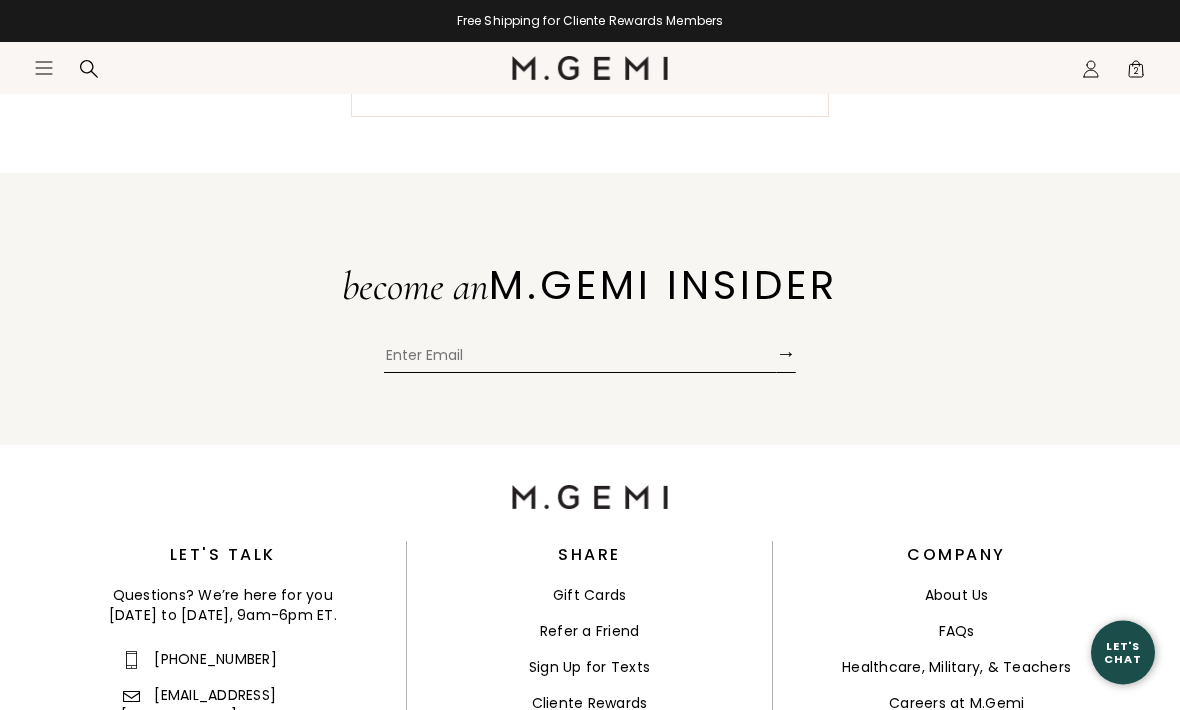 click on "Cliente Rewards" at bounding box center (590, 704) 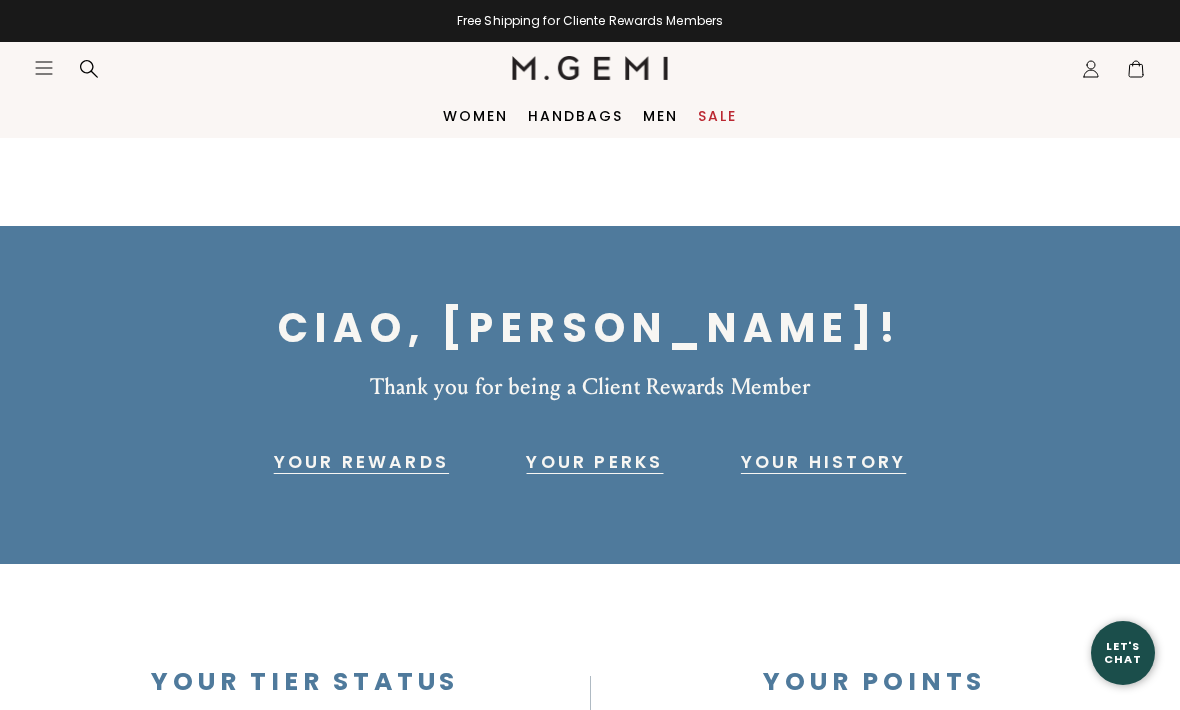 scroll, scrollTop: 0, scrollLeft: 0, axis: both 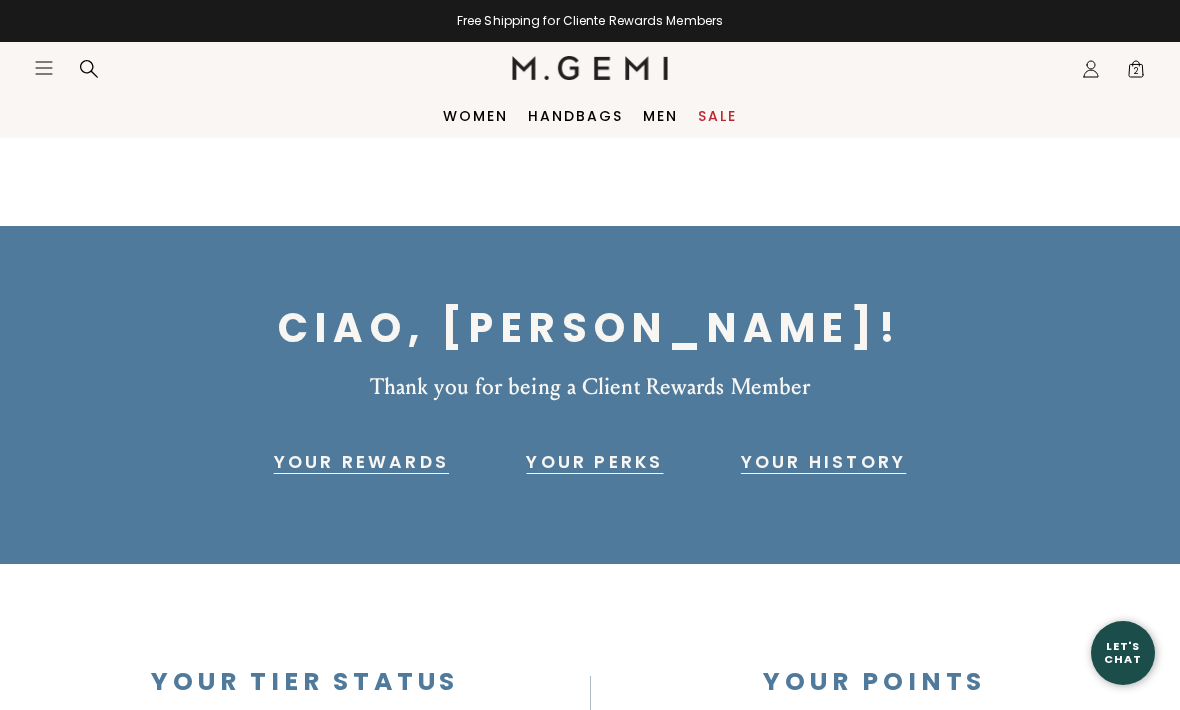 click on "2" at bounding box center [1136, 73] 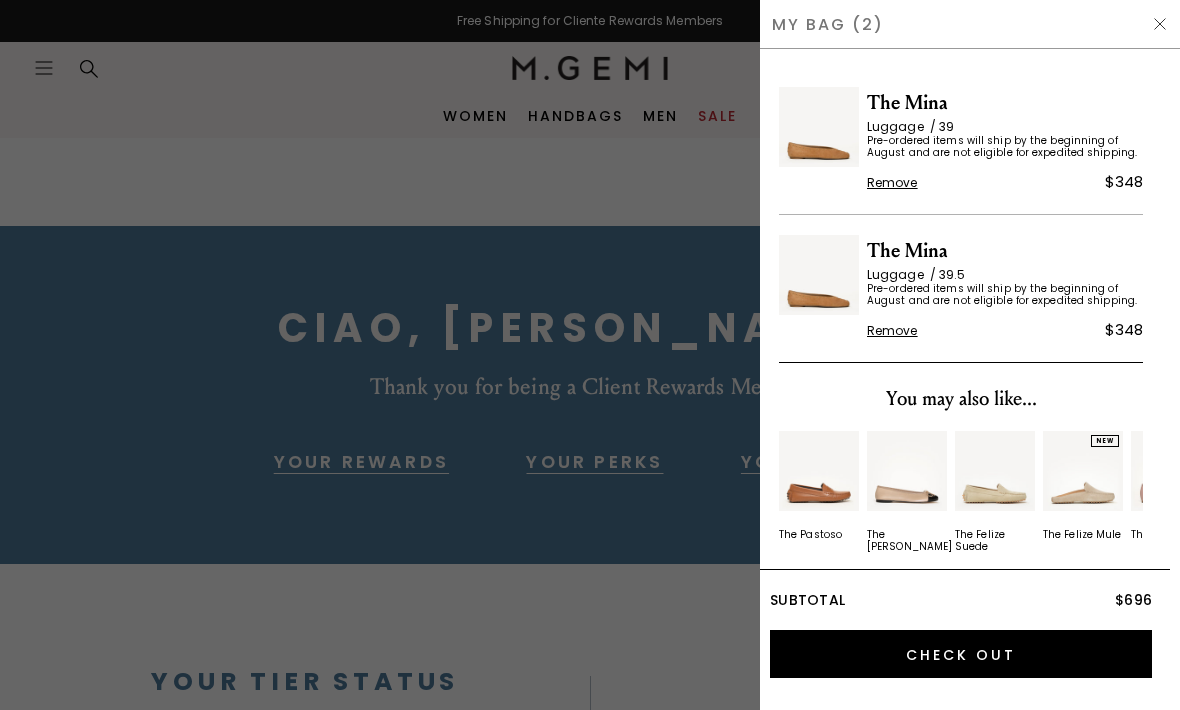 scroll, scrollTop: 0, scrollLeft: 0, axis: both 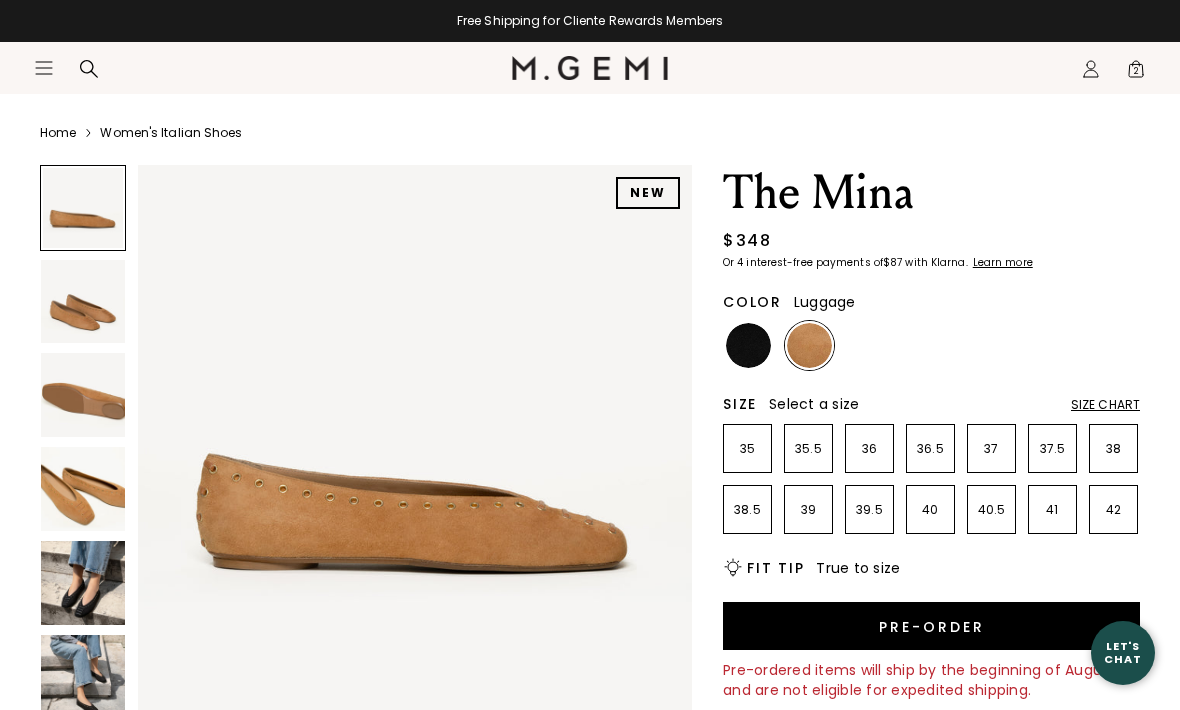 click on "Size Chart" at bounding box center [1105, 405] 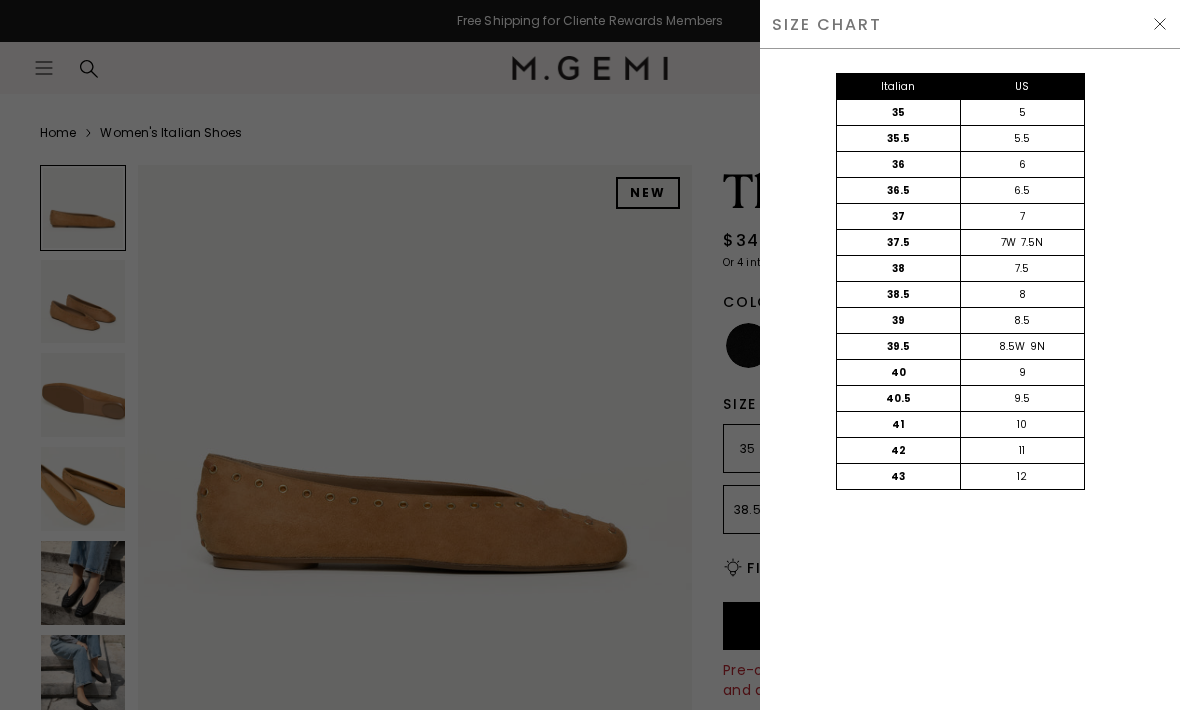 click on "SIZE CHART" at bounding box center [970, 24] 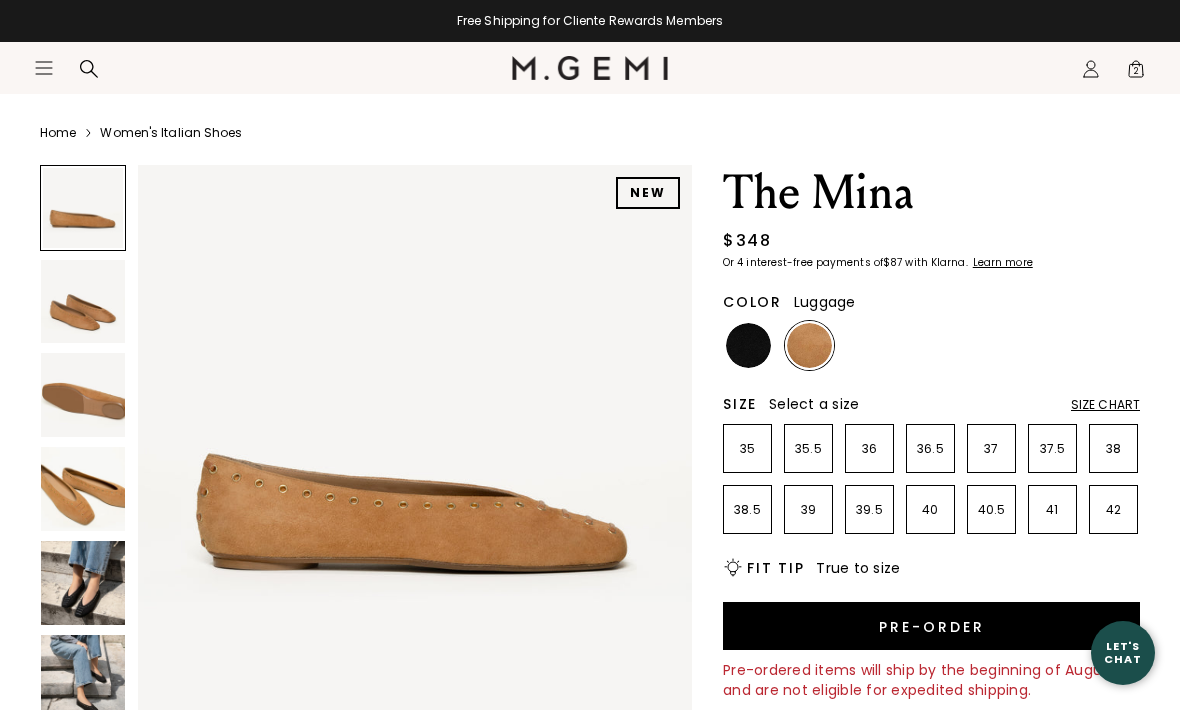 click on "Icons/20x20/profile@2x" 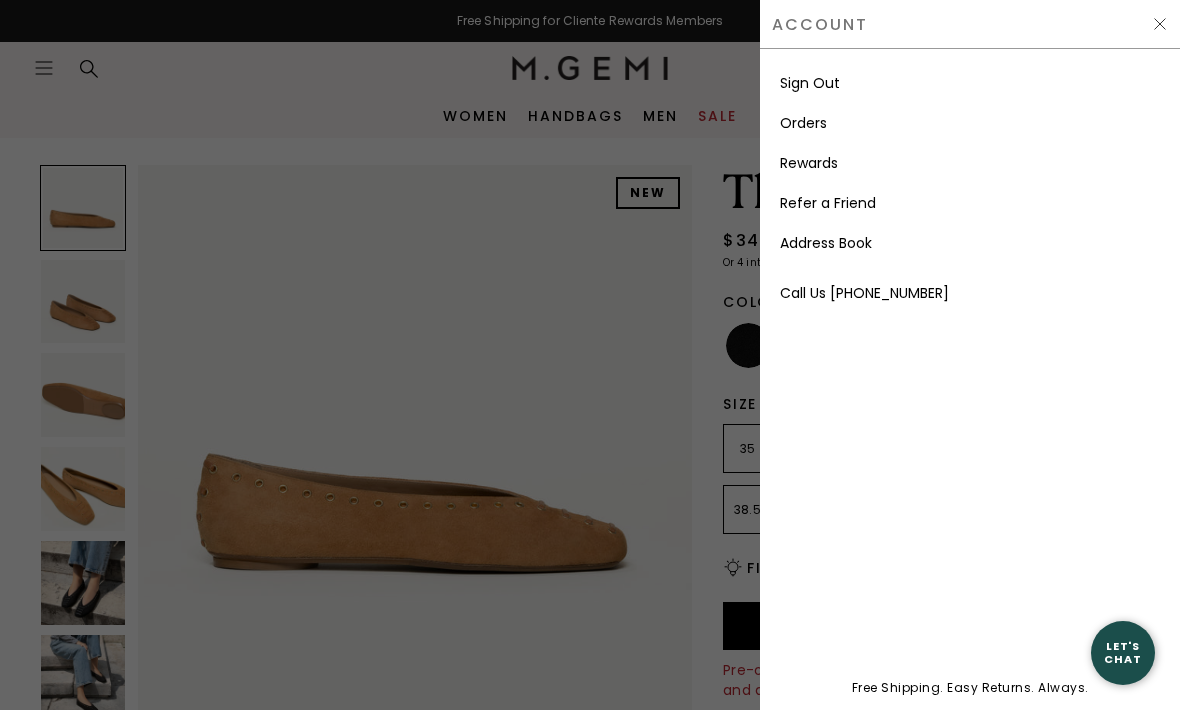 scroll, scrollTop: 0, scrollLeft: 0, axis: both 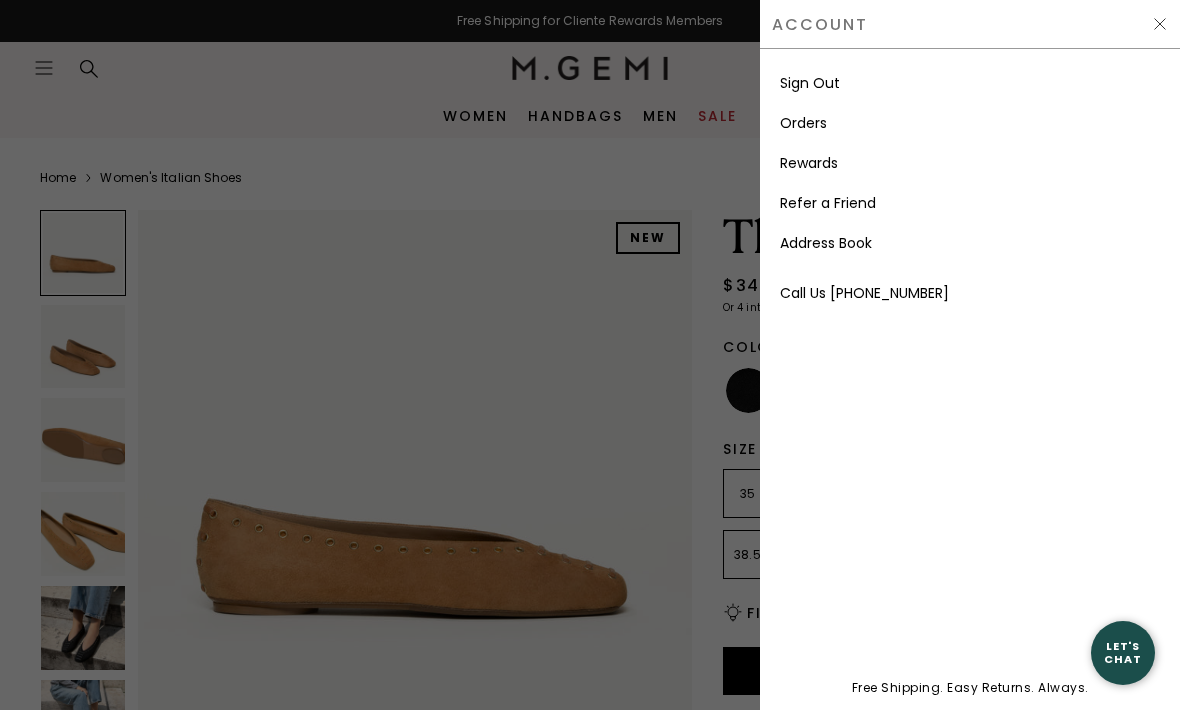 click on "Rewards" at bounding box center (809, 163) 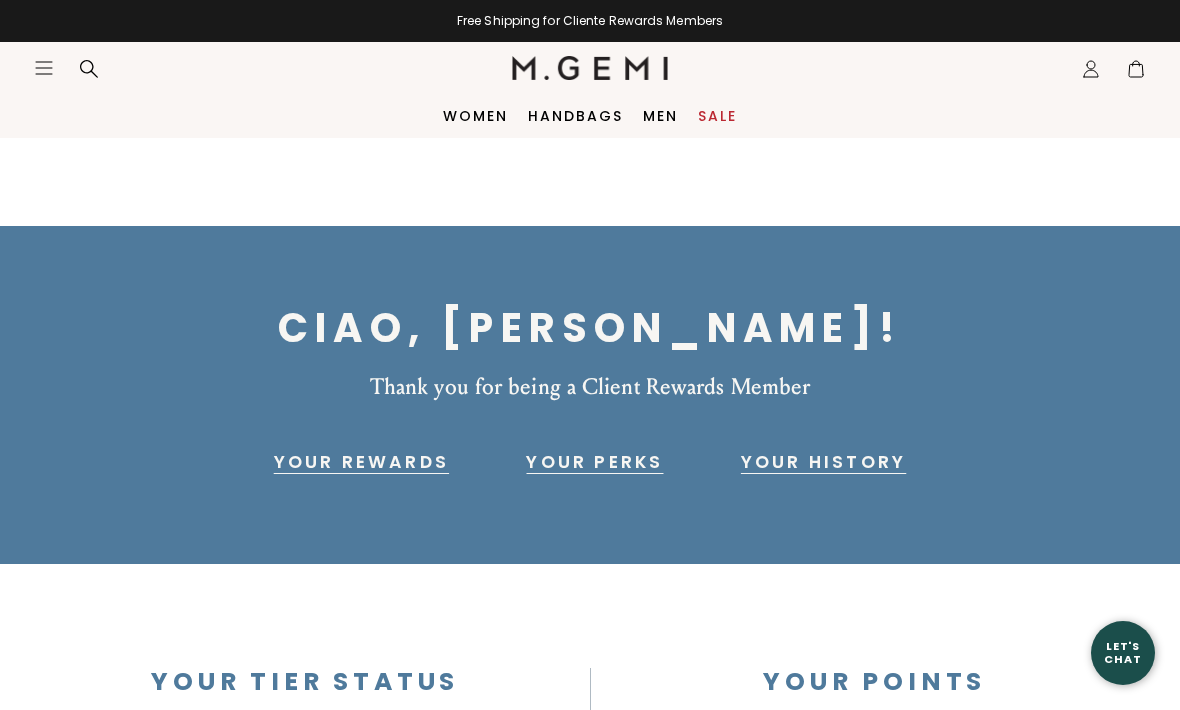 scroll, scrollTop: 0, scrollLeft: 0, axis: both 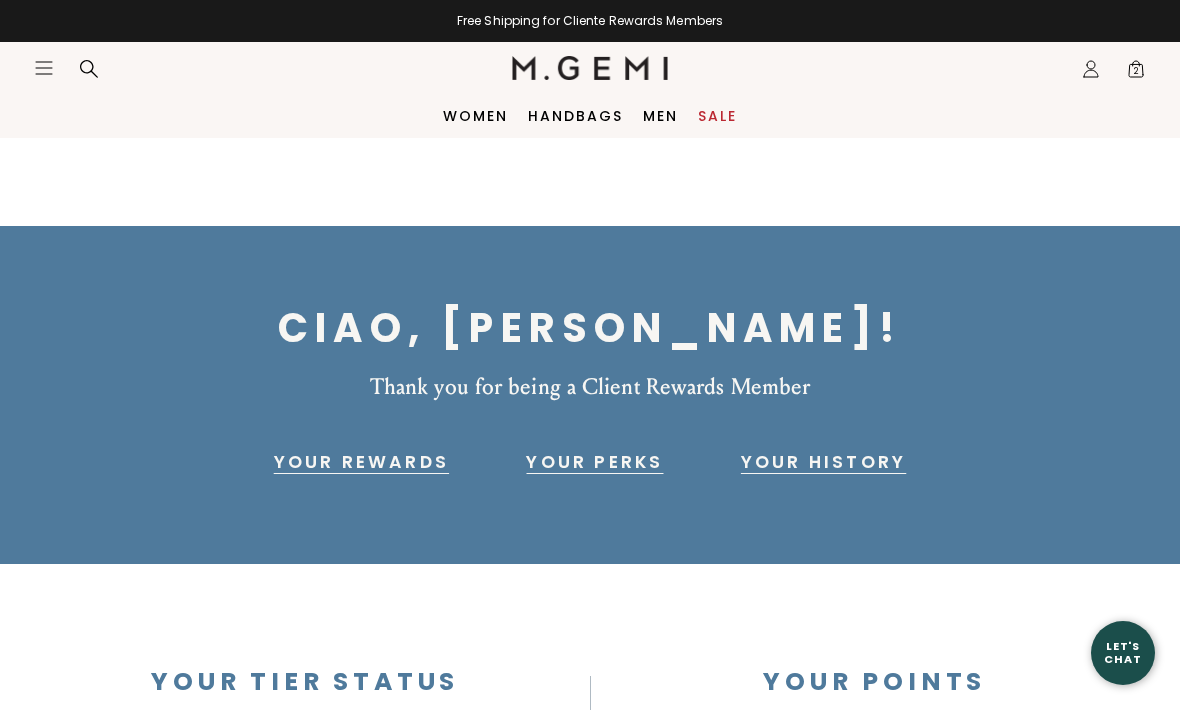 click on "Your History" at bounding box center (823, 462) 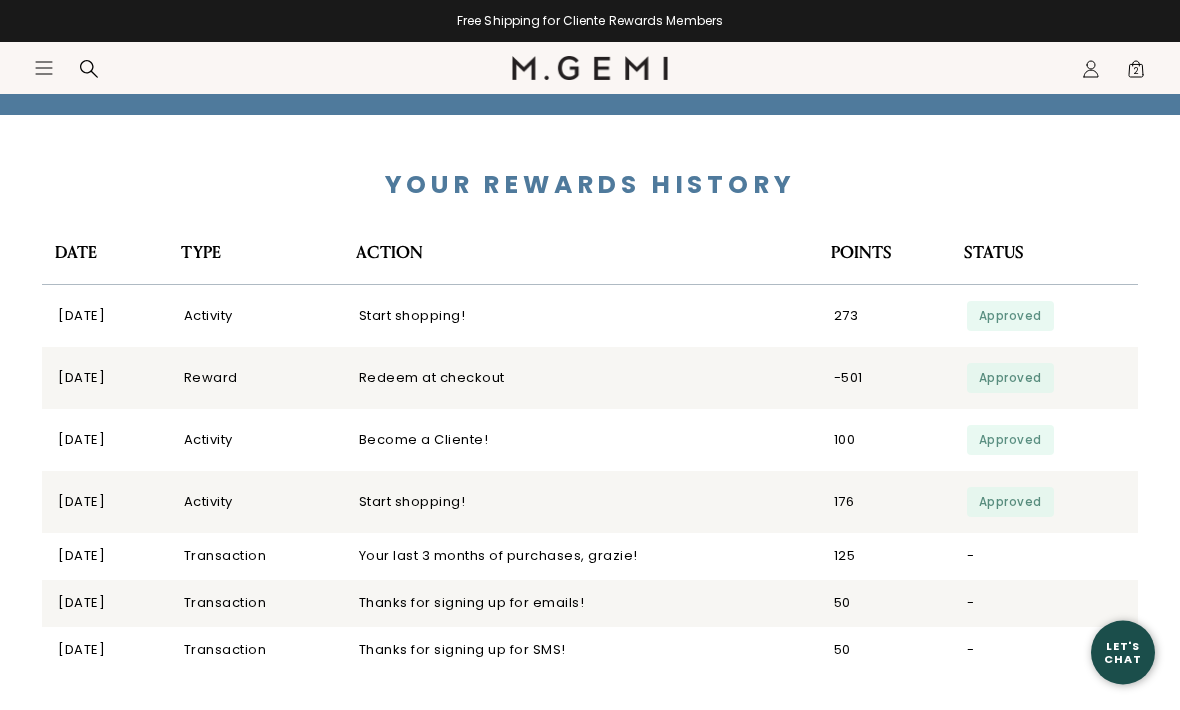 scroll, scrollTop: 4653, scrollLeft: 0, axis: vertical 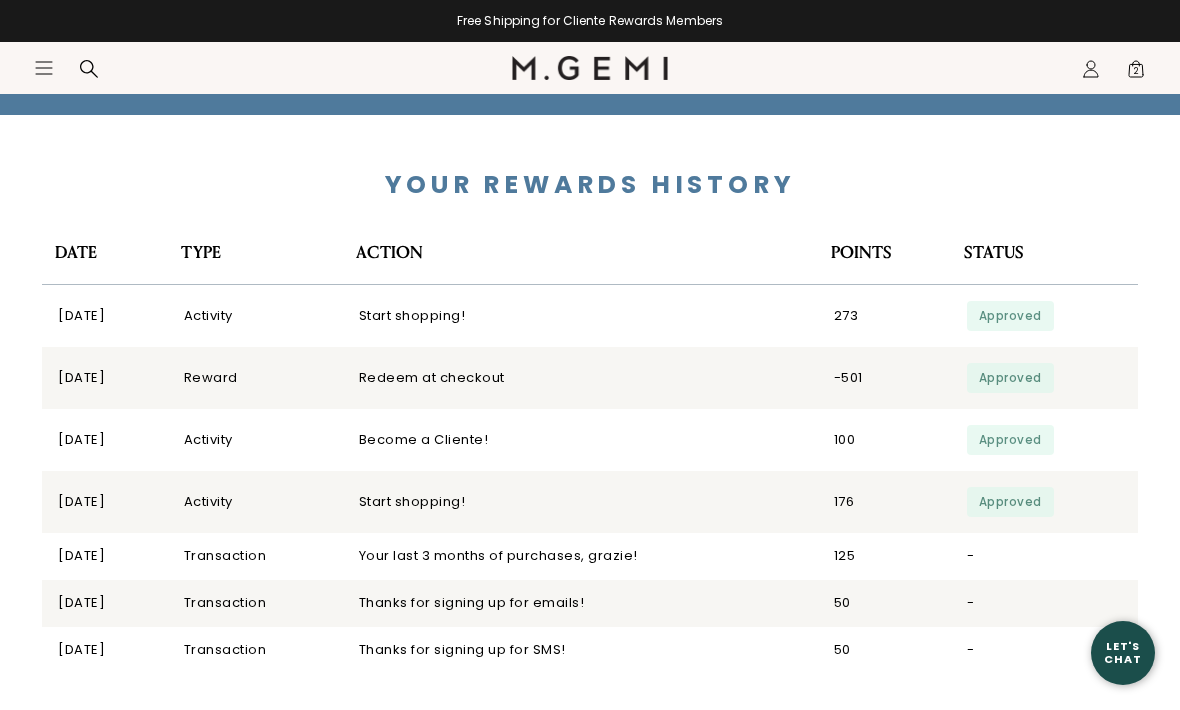 click on "Your last 3 months of purchases, grazie!" at bounding box center [580, 556] 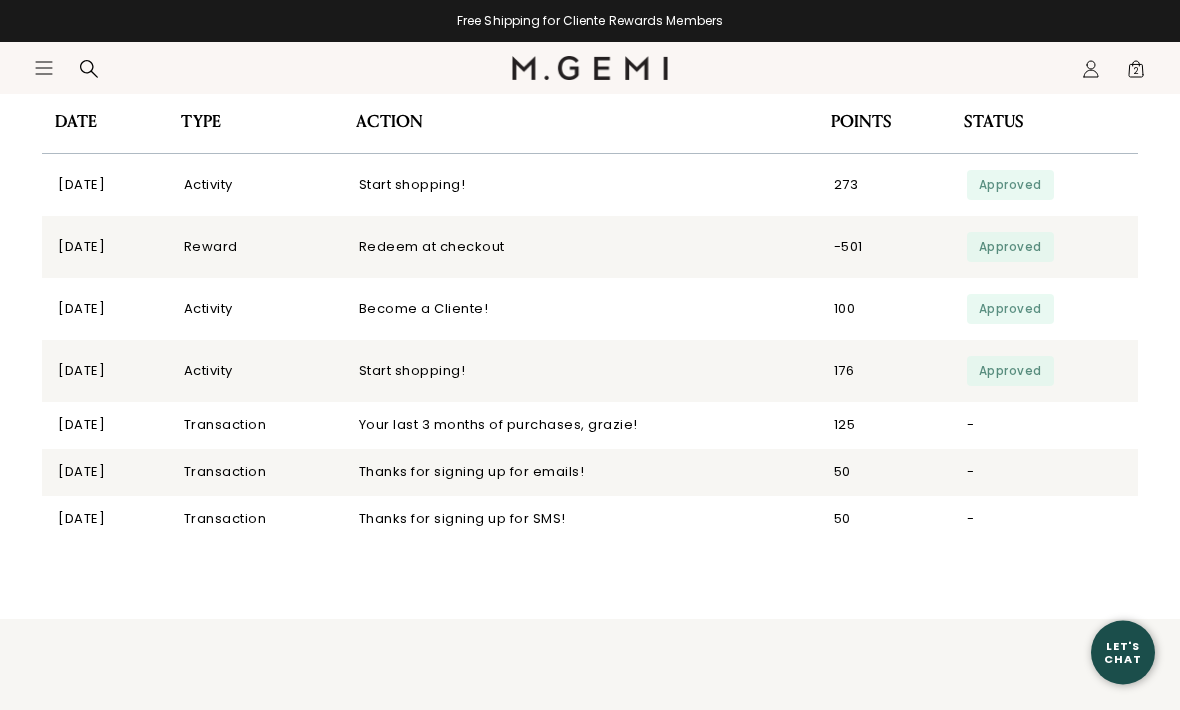 scroll, scrollTop: 4814, scrollLeft: 0, axis: vertical 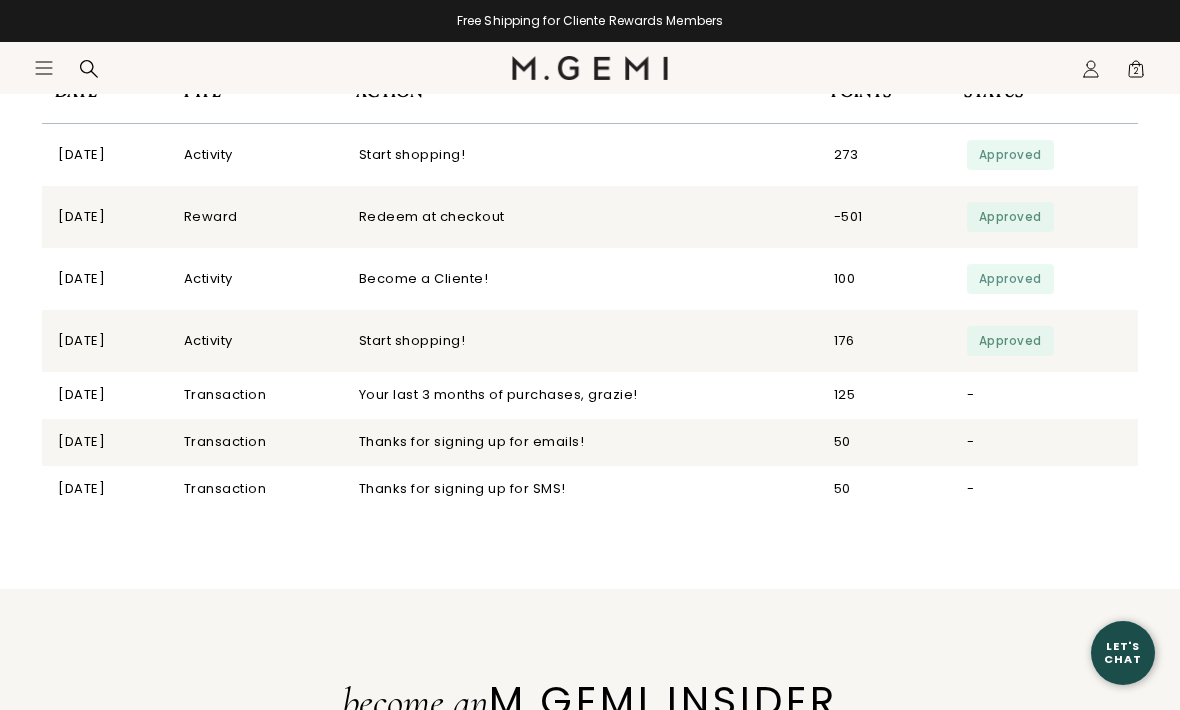 click on "Transaction" at bounding box center [255, 494] 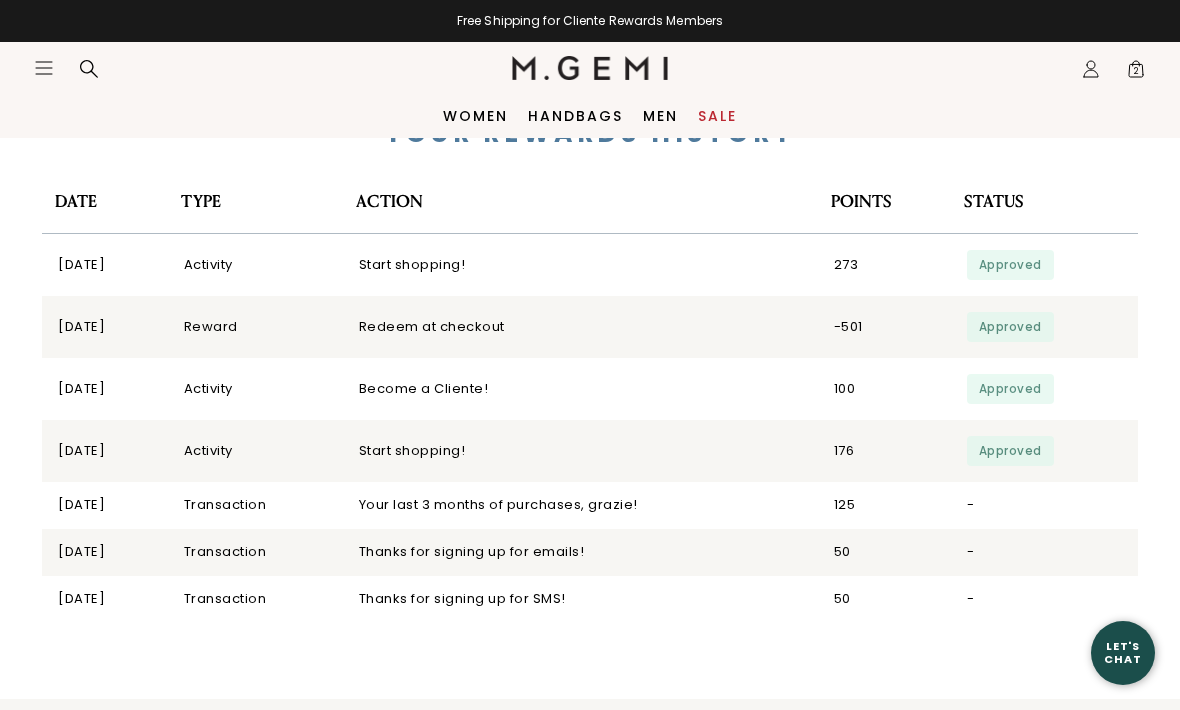 scroll, scrollTop: 4703, scrollLeft: 0, axis: vertical 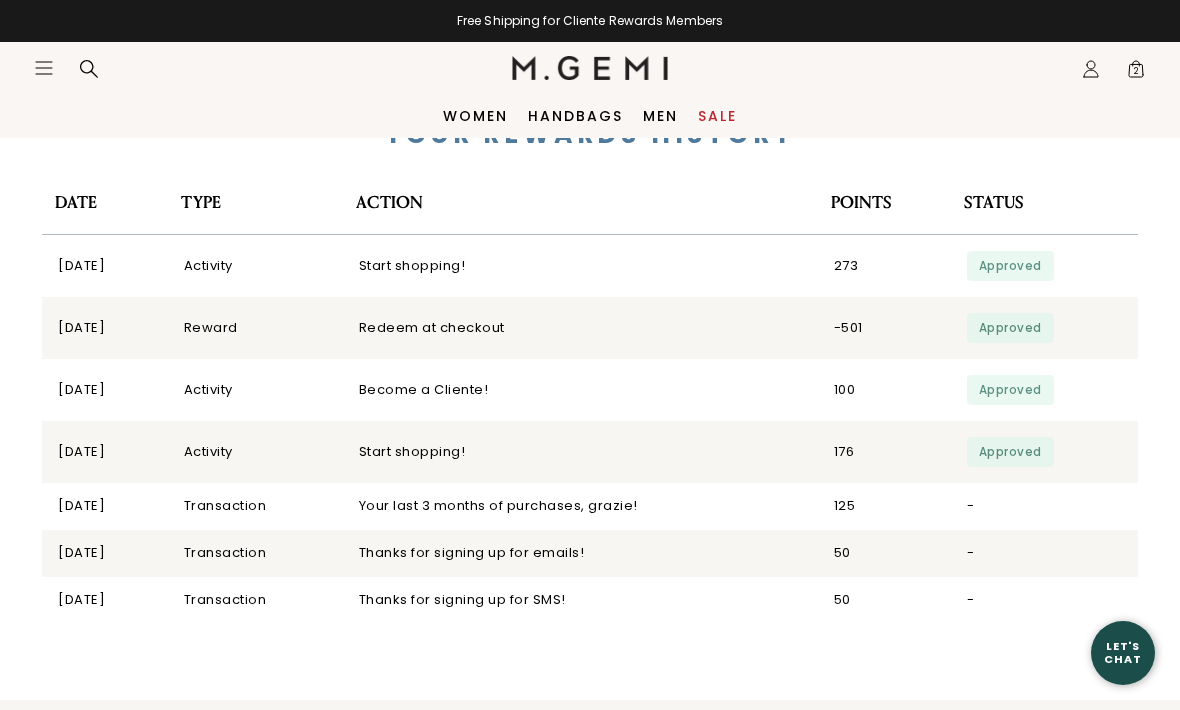 click on "8/23/2022" at bounding box center [100, 605] 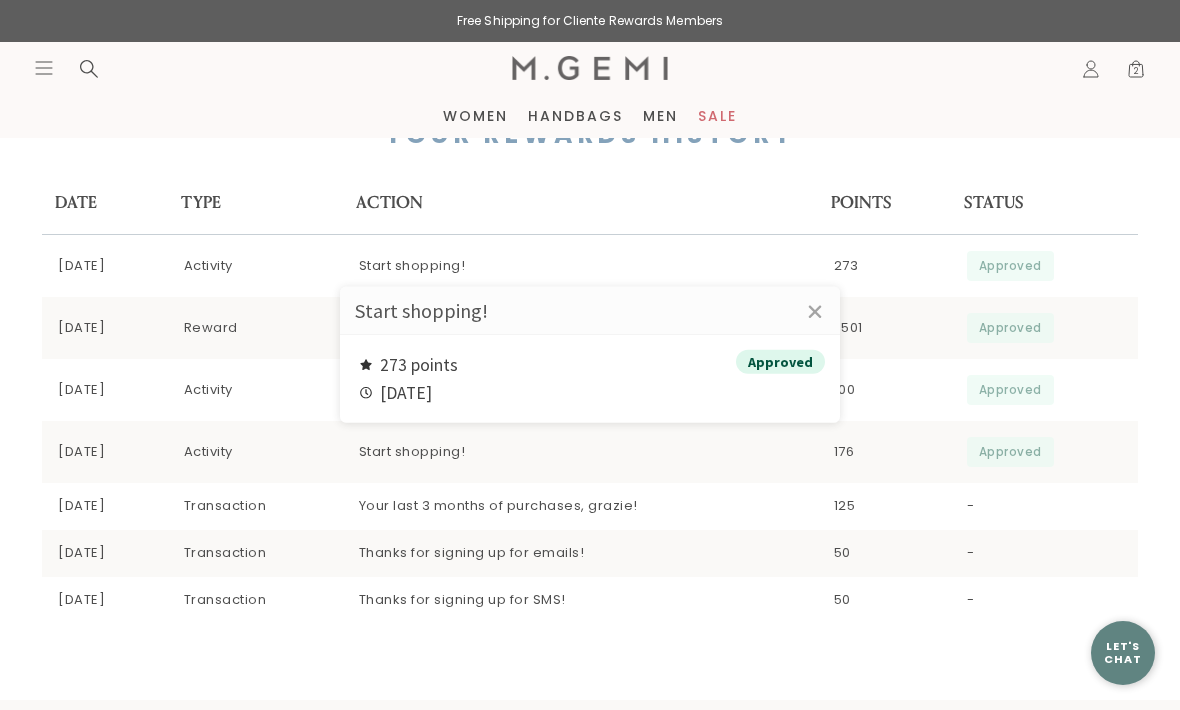 click on "×" at bounding box center [815, 312] 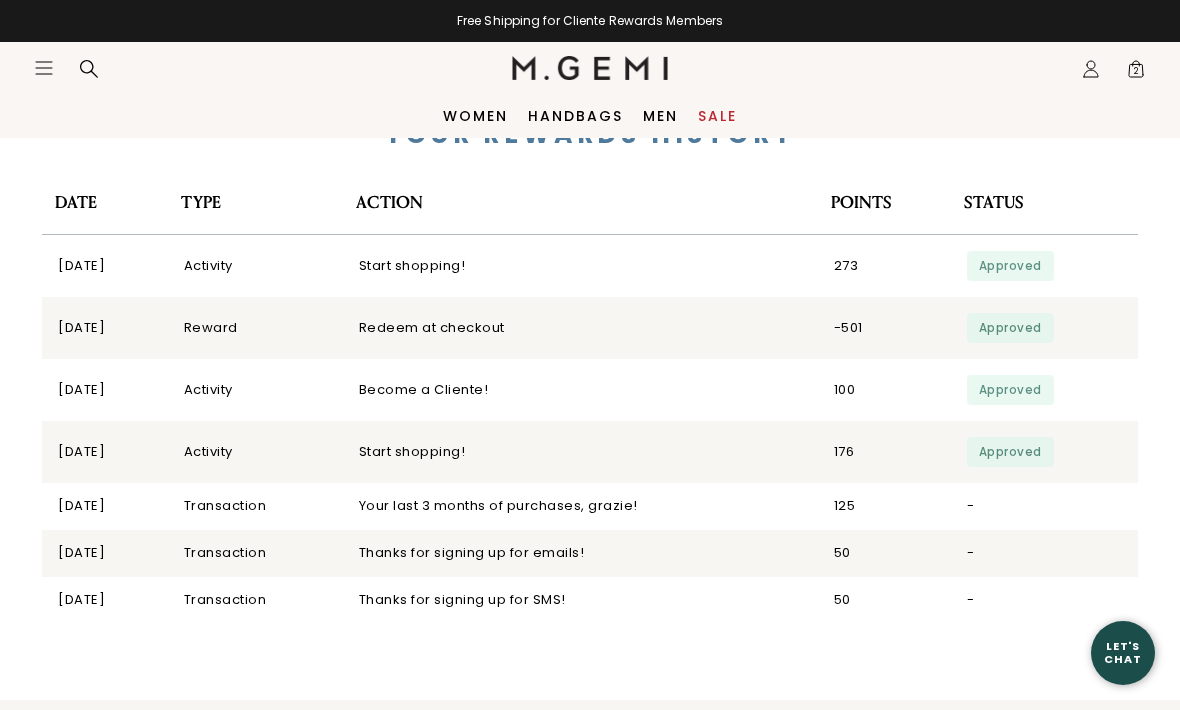 click on "Approved" at bounding box center [1010, 452] 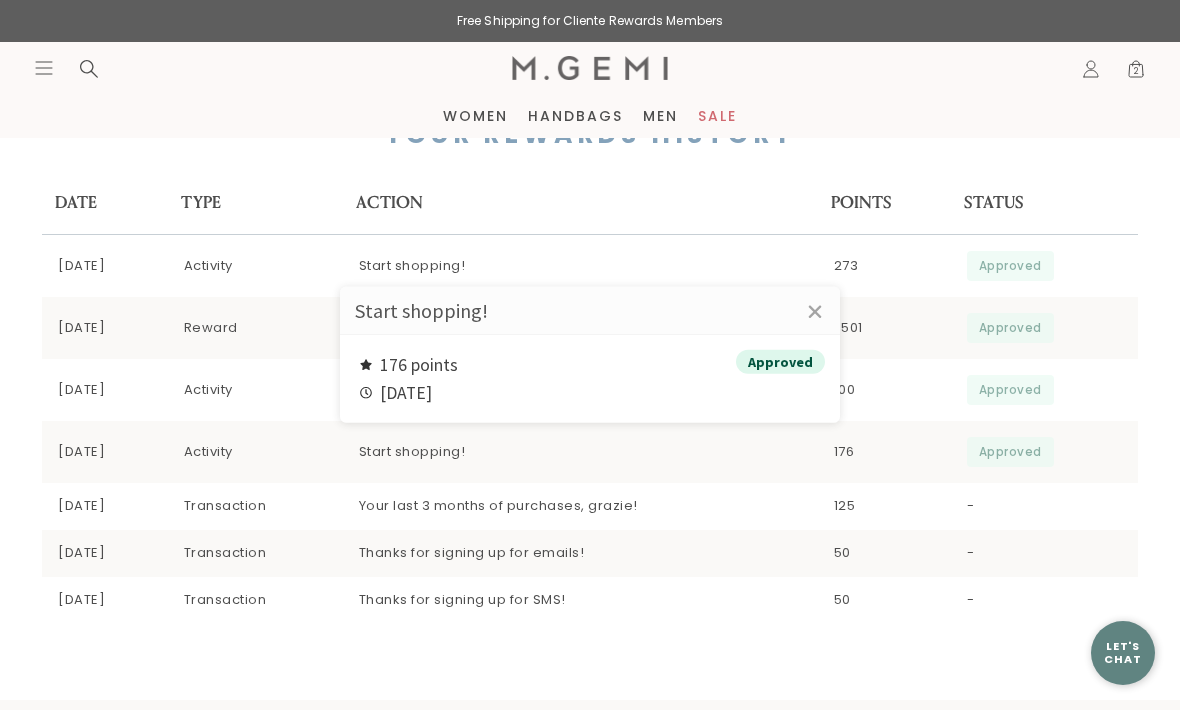 click on "×" at bounding box center [815, 312] 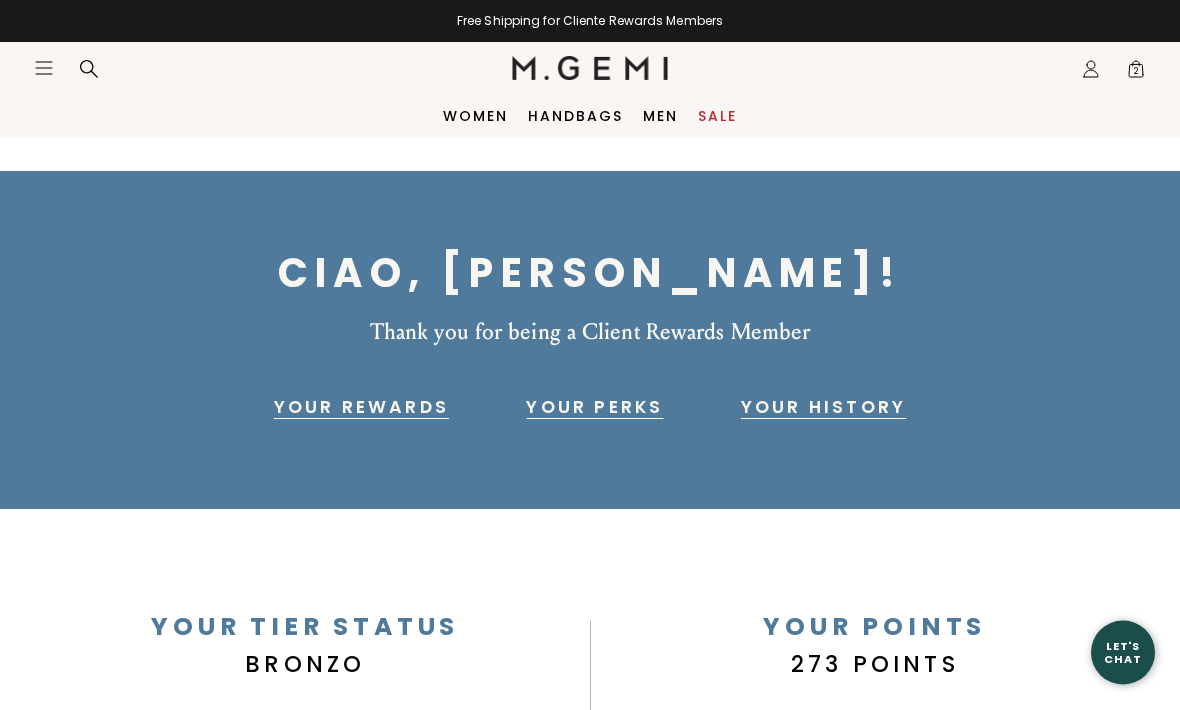 scroll, scrollTop: 0, scrollLeft: 0, axis: both 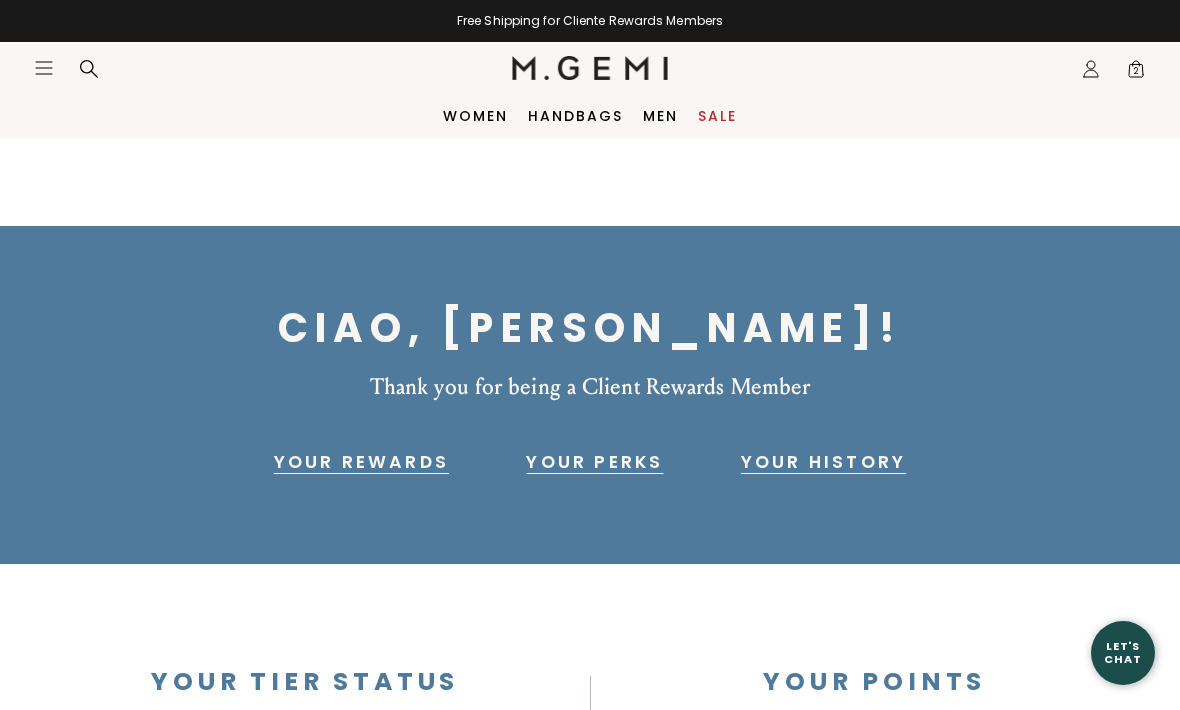 click on "2" at bounding box center [1136, 73] 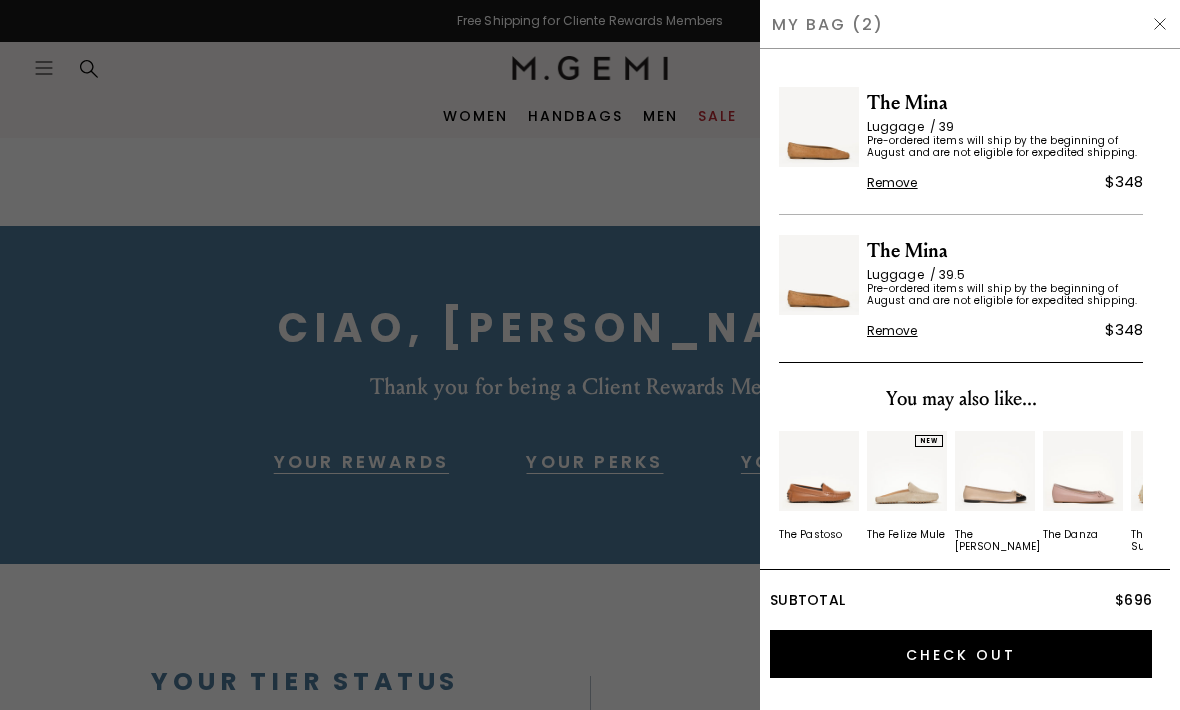 click at bounding box center (590, 355) 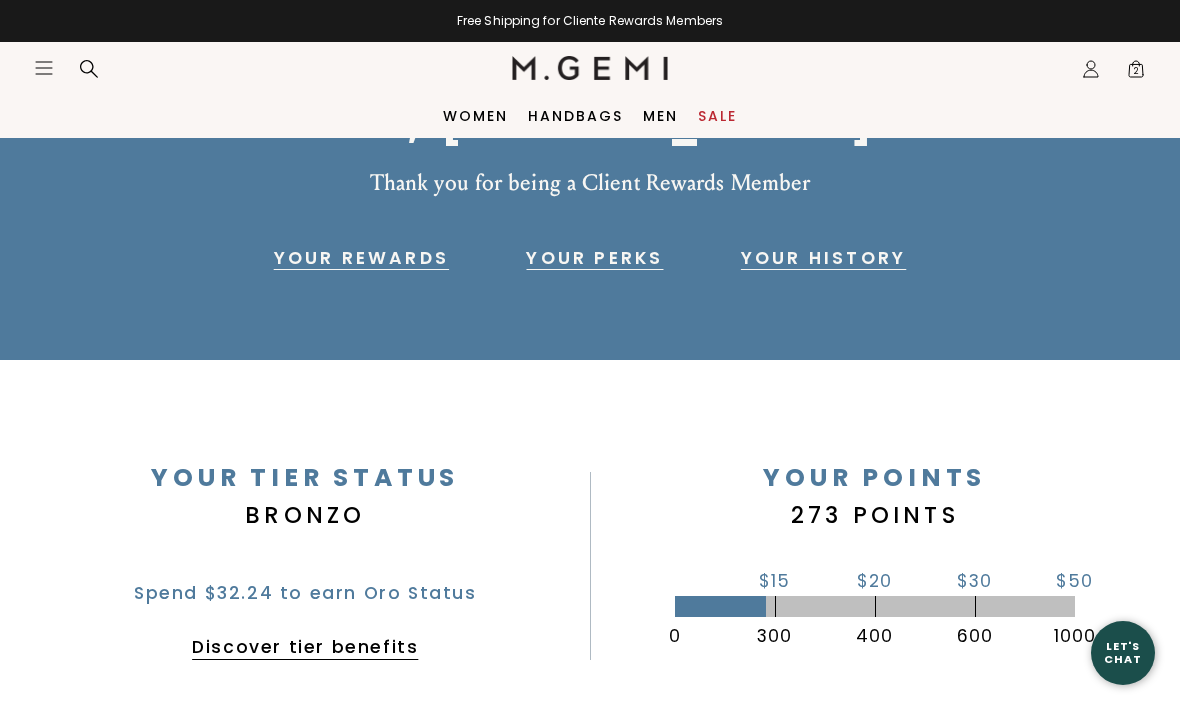 scroll, scrollTop: 0, scrollLeft: 0, axis: both 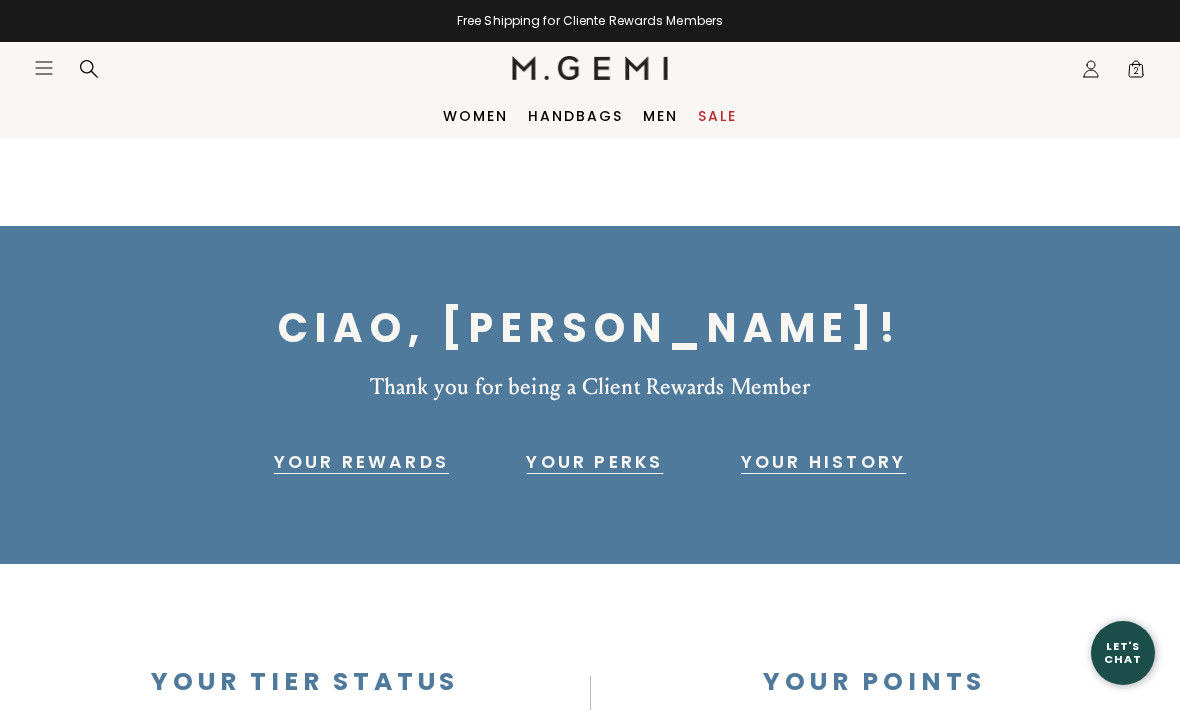 click on "2" at bounding box center (1136, 73) 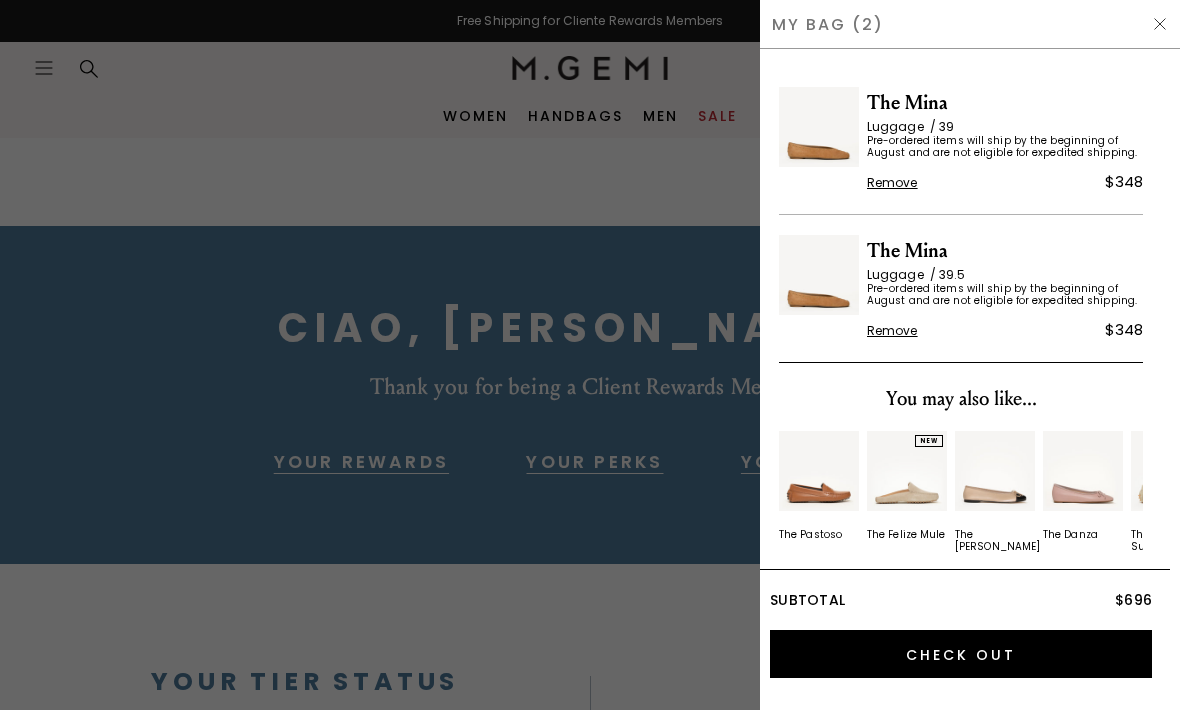 click on "Pre-ordered items will ship by the beginning of August and are not eligible for expedited shipping." at bounding box center (1005, 147) 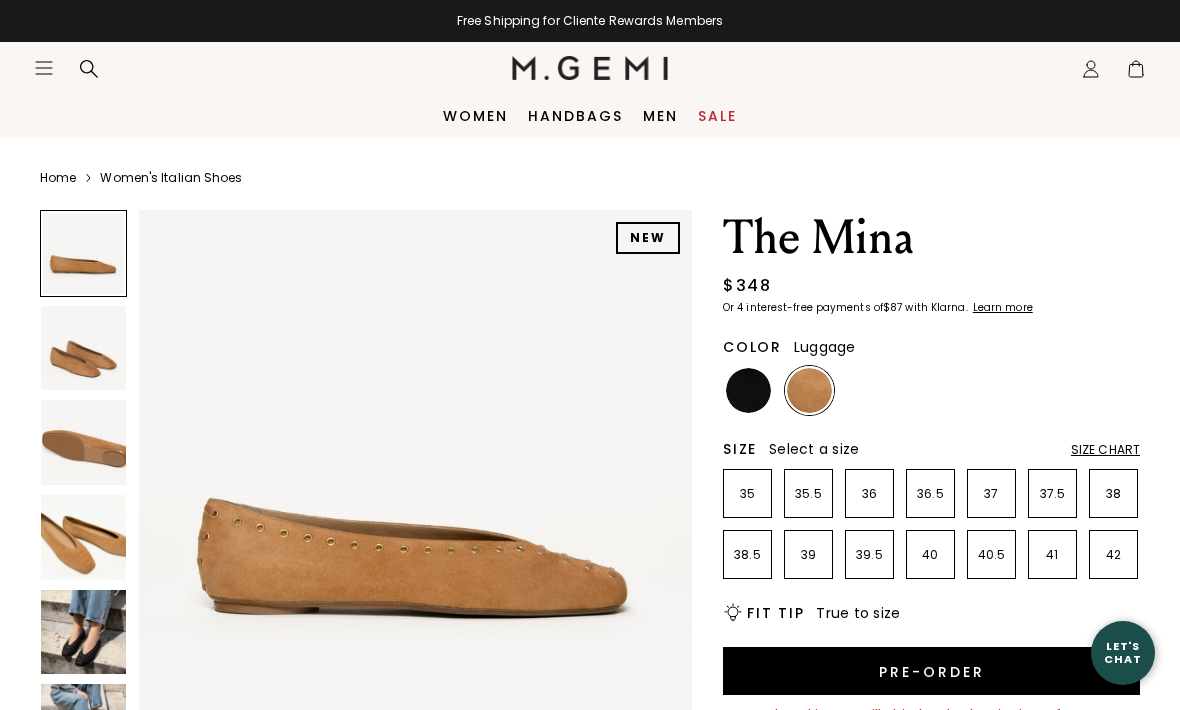scroll, scrollTop: 0, scrollLeft: 0, axis: both 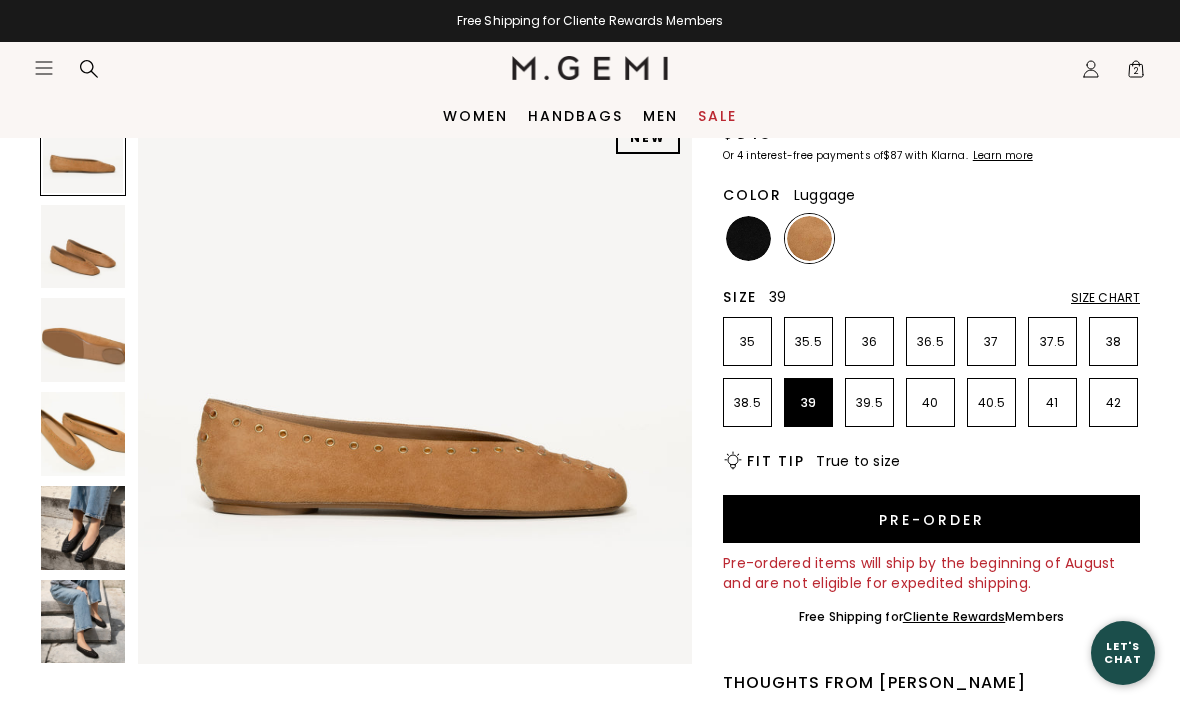 click on "39" at bounding box center (808, 403) 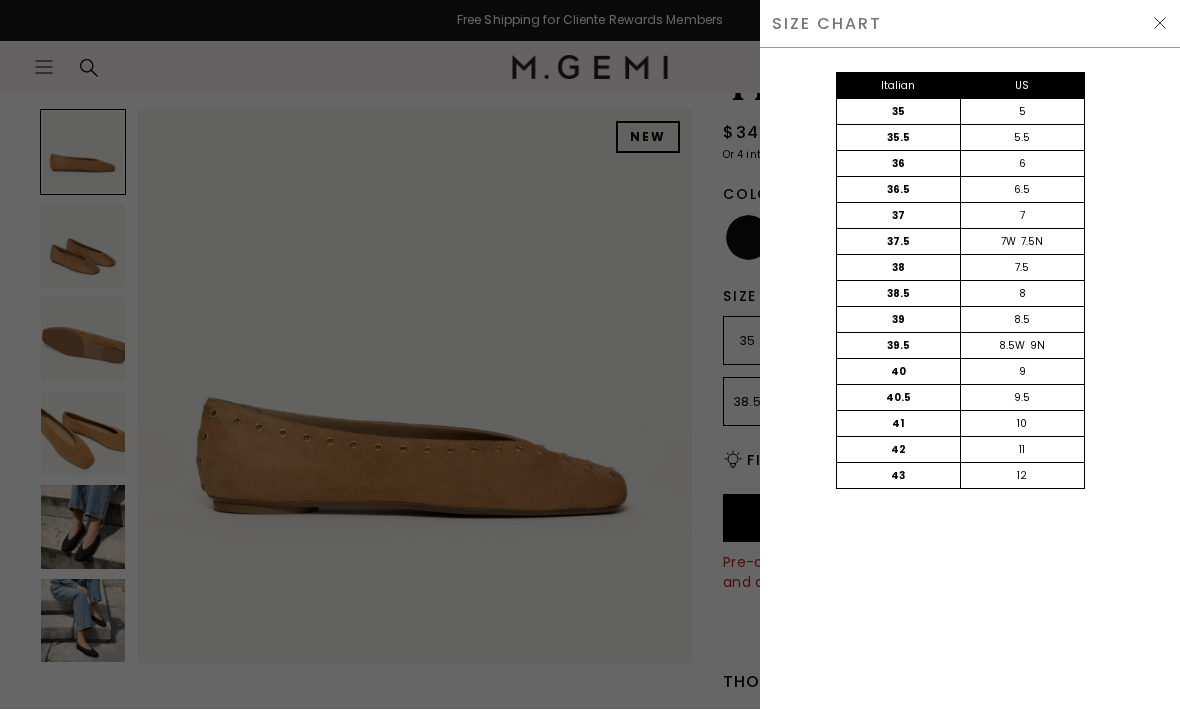 click at bounding box center [590, 355] 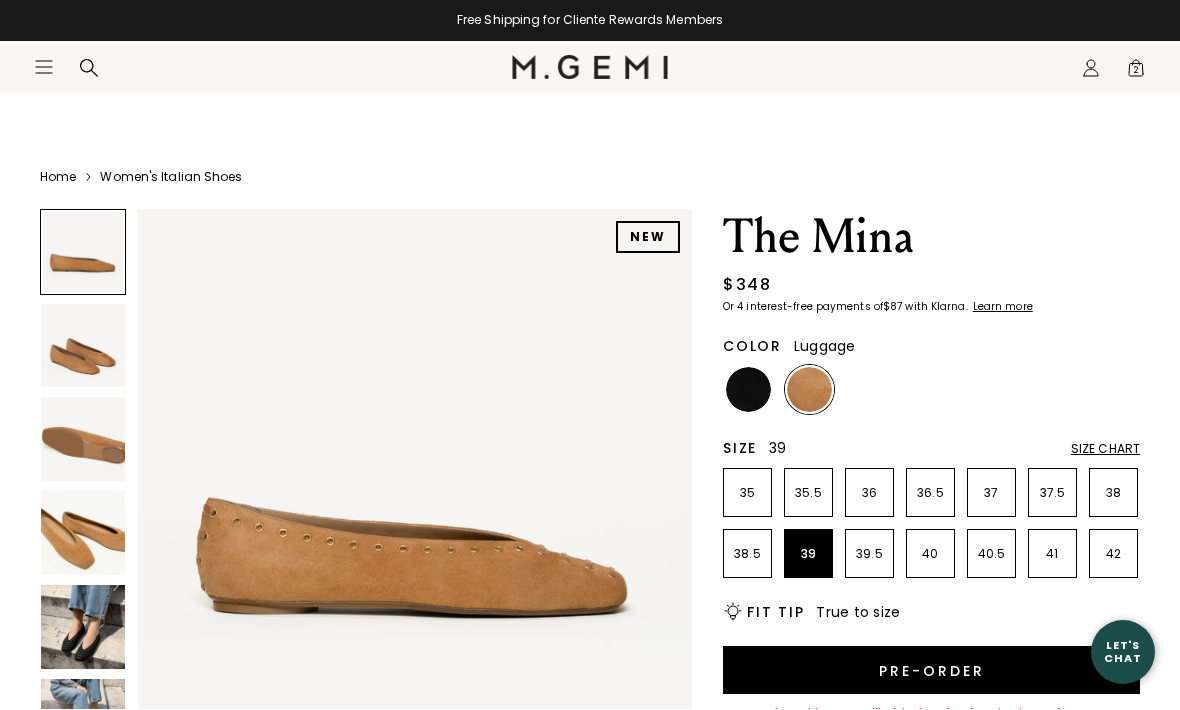 scroll, scrollTop: 152, scrollLeft: 0, axis: vertical 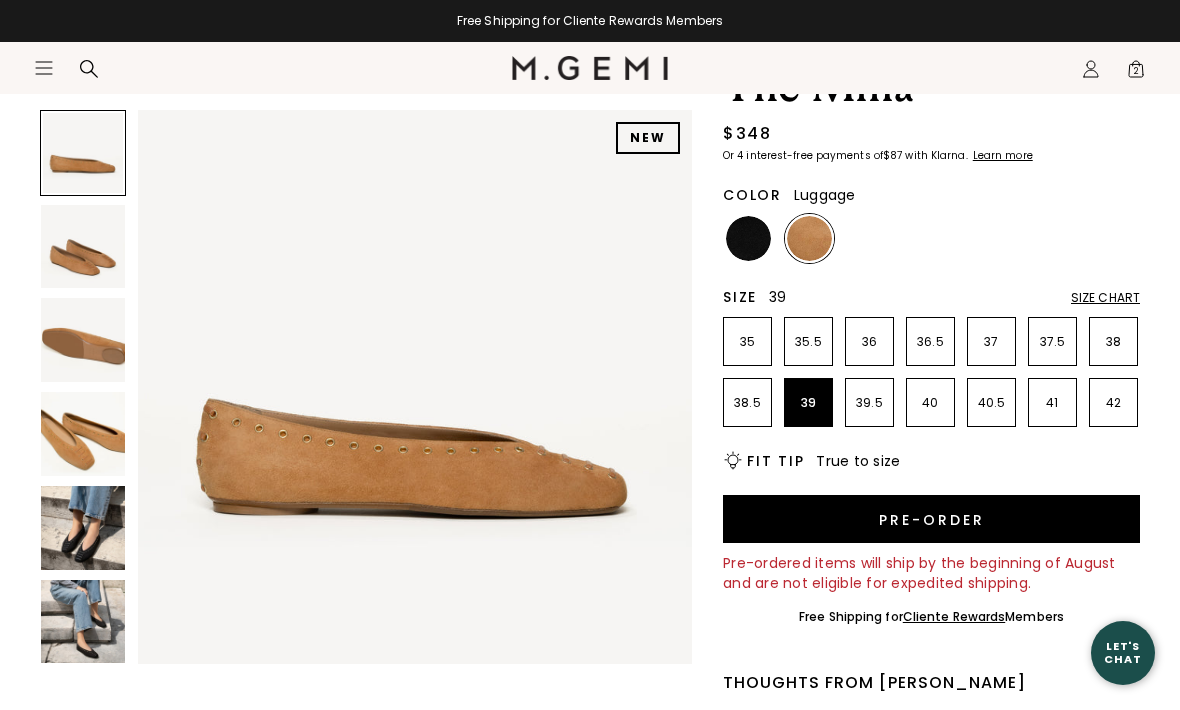 click at bounding box center (83, 247) 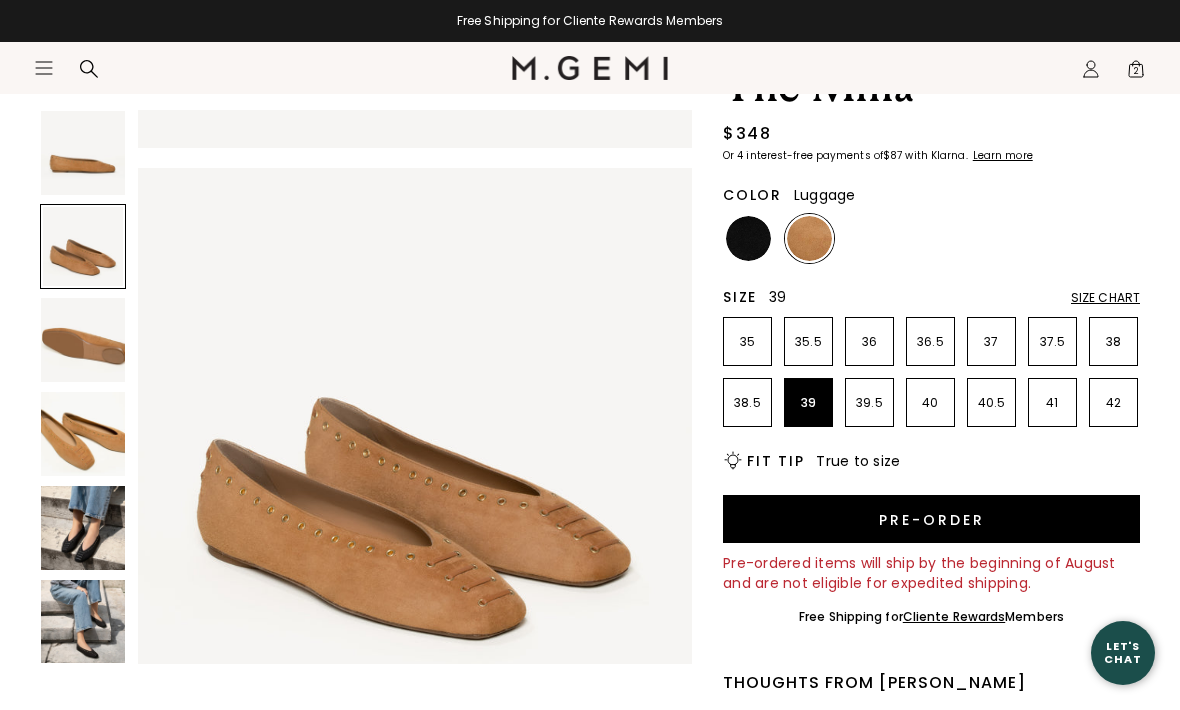 scroll, scrollTop: 574, scrollLeft: 0, axis: vertical 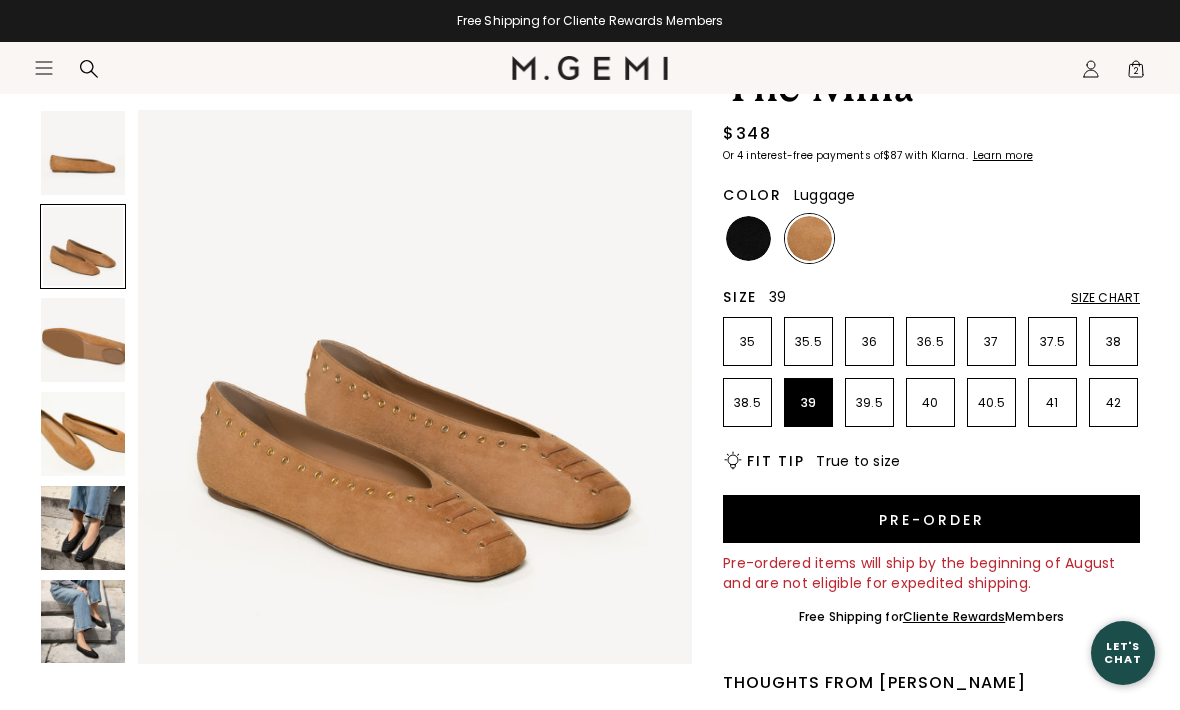 click at bounding box center [83, 340] 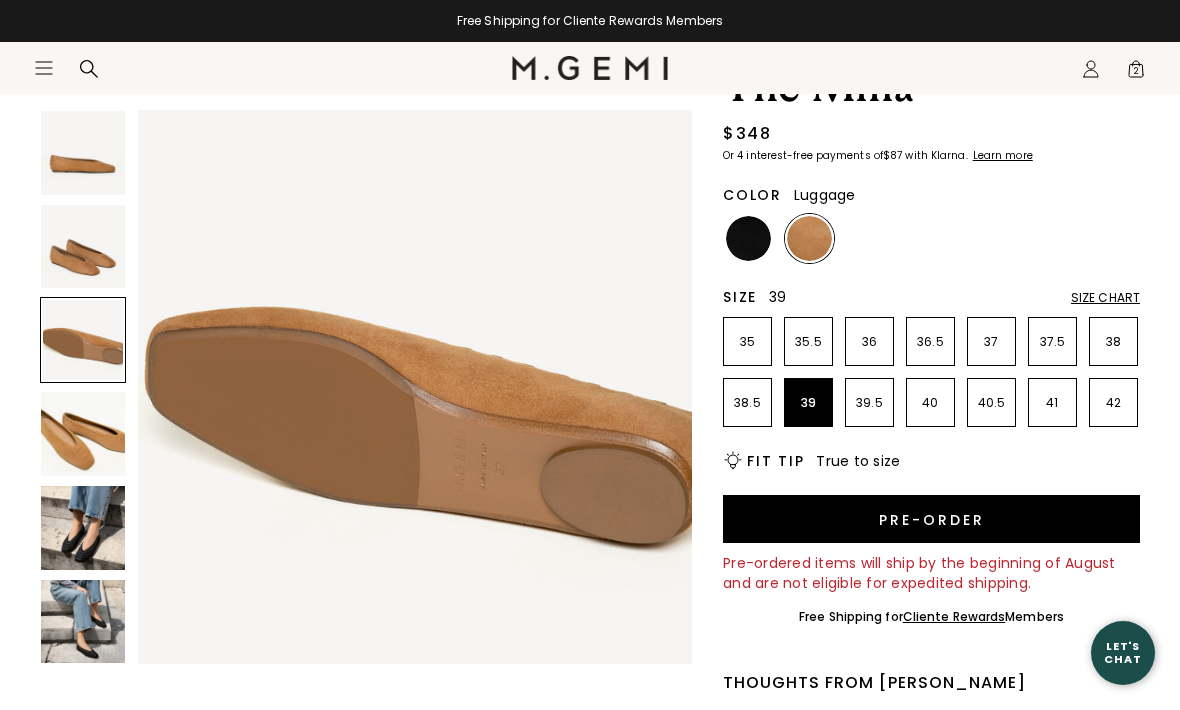 scroll, scrollTop: 1149, scrollLeft: 0, axis: vertical 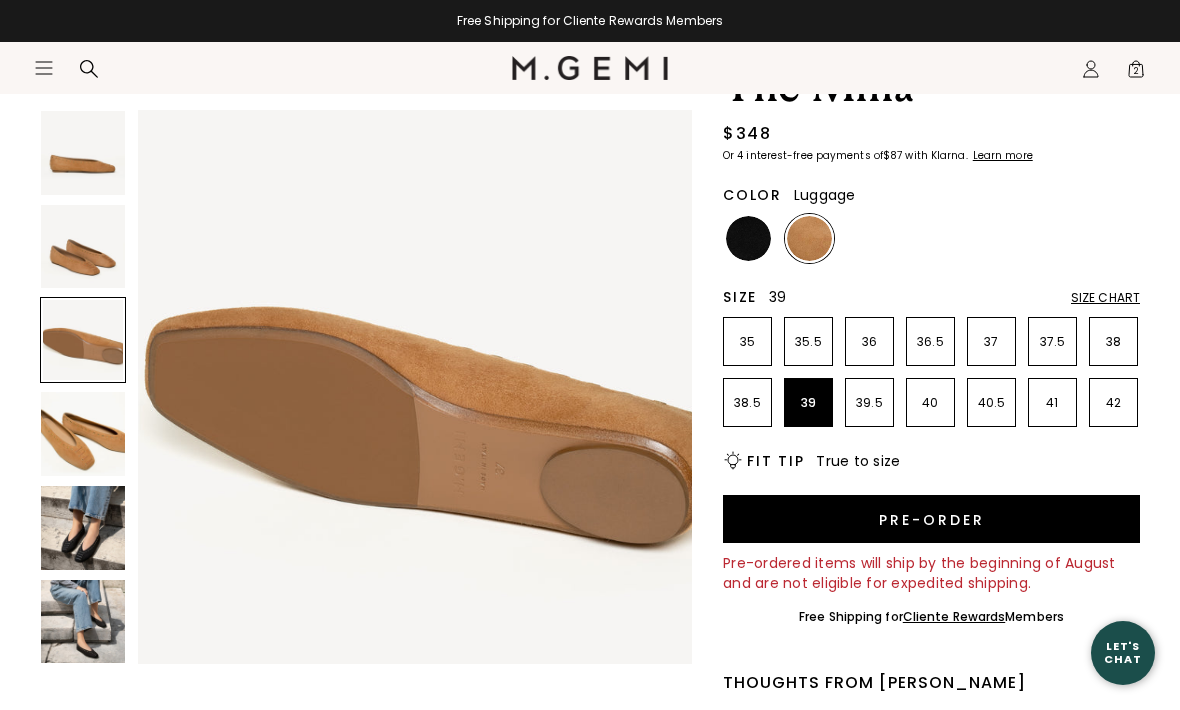 click at bounding box center (83, 434) 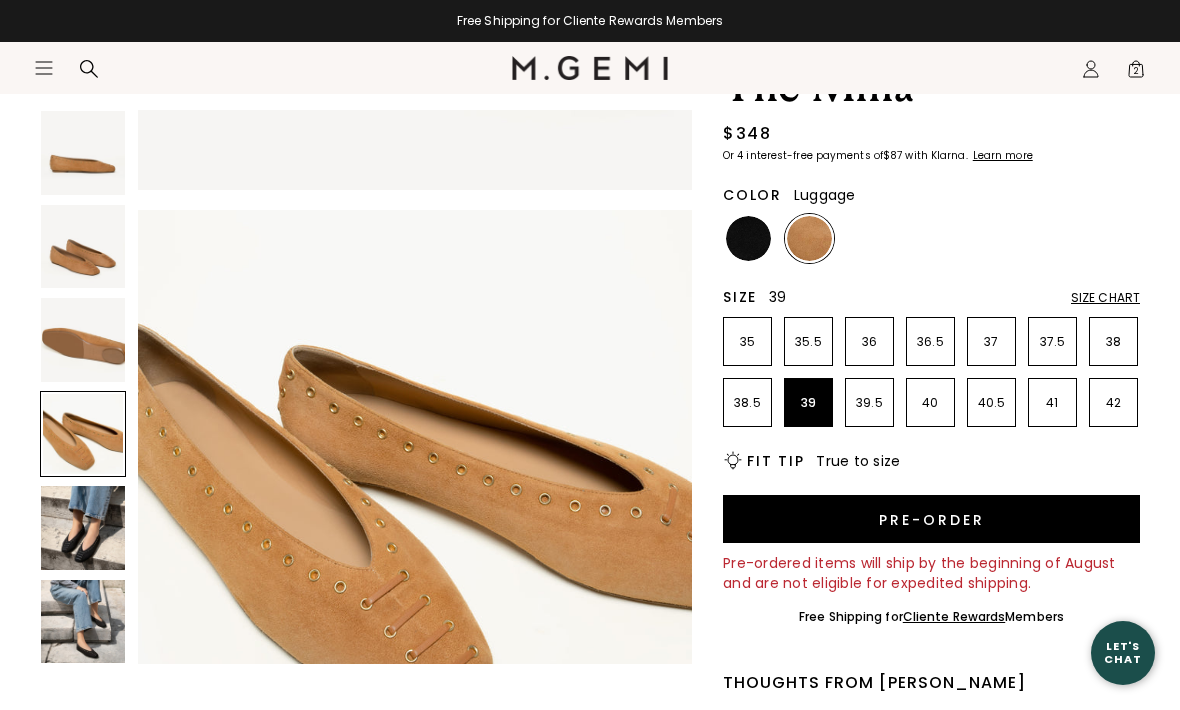 scroll, scrollTop: 1723, scrollLeft: 0, axis: vertical 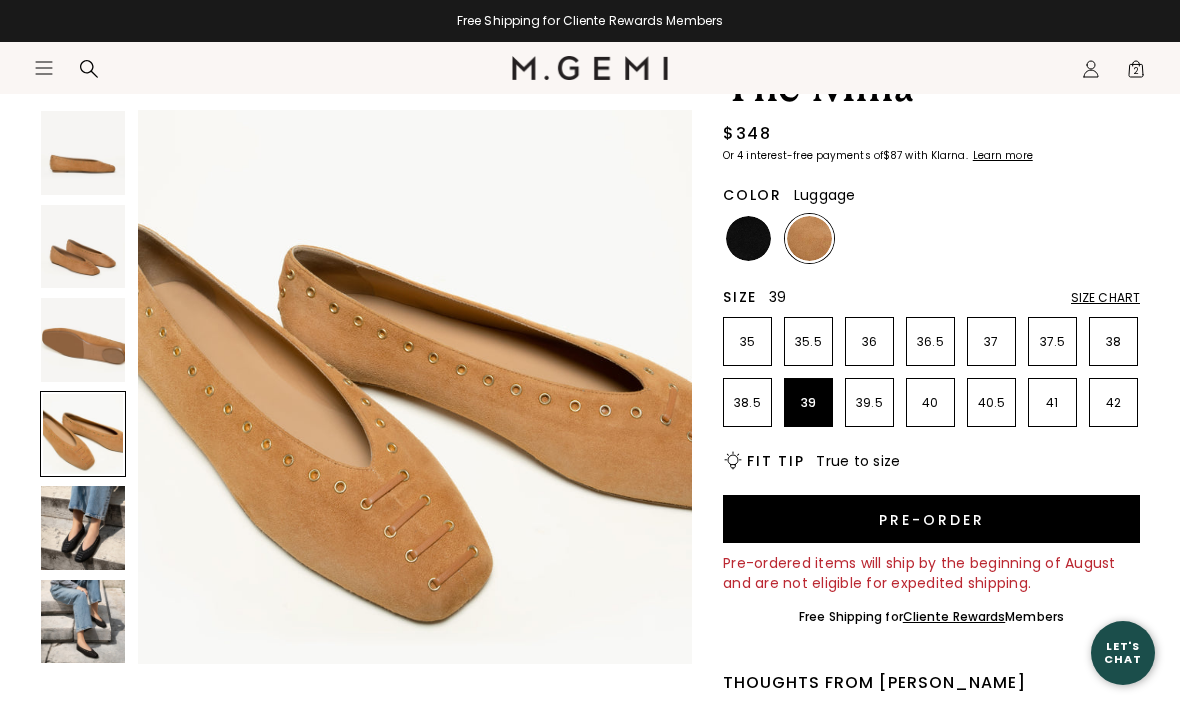 click at bounding box center (748, 238) 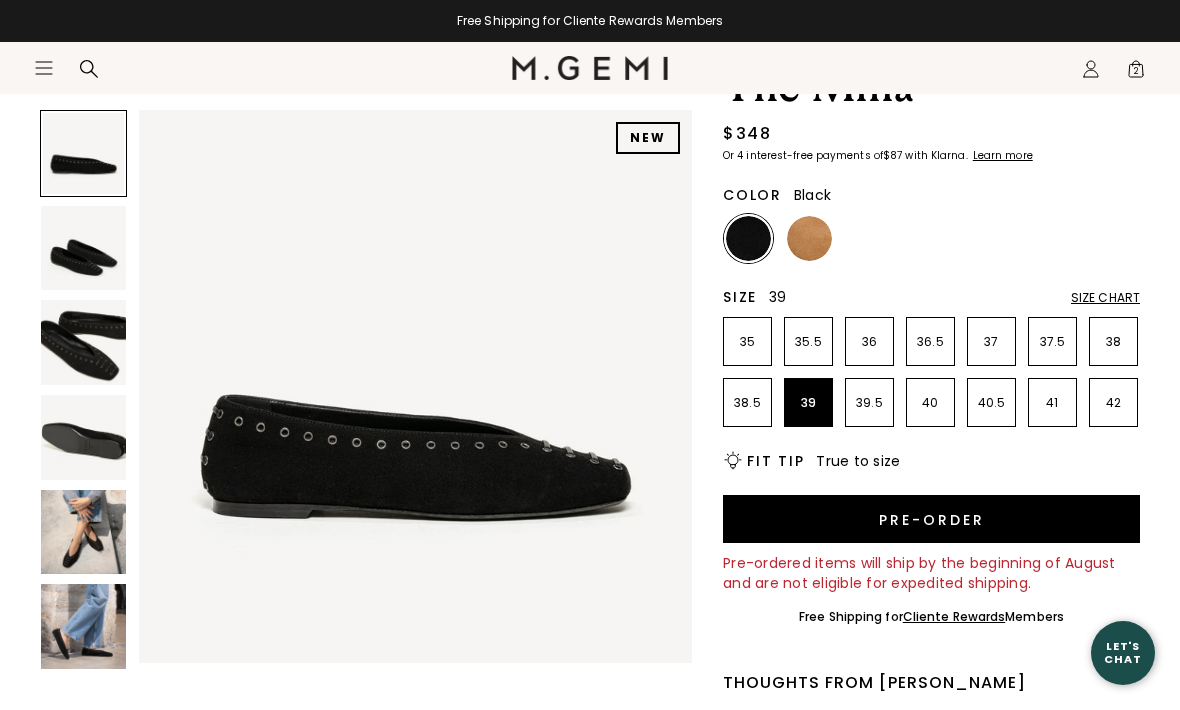 scroll, scrollTop: 0, scrollLeft: 0, axis: both 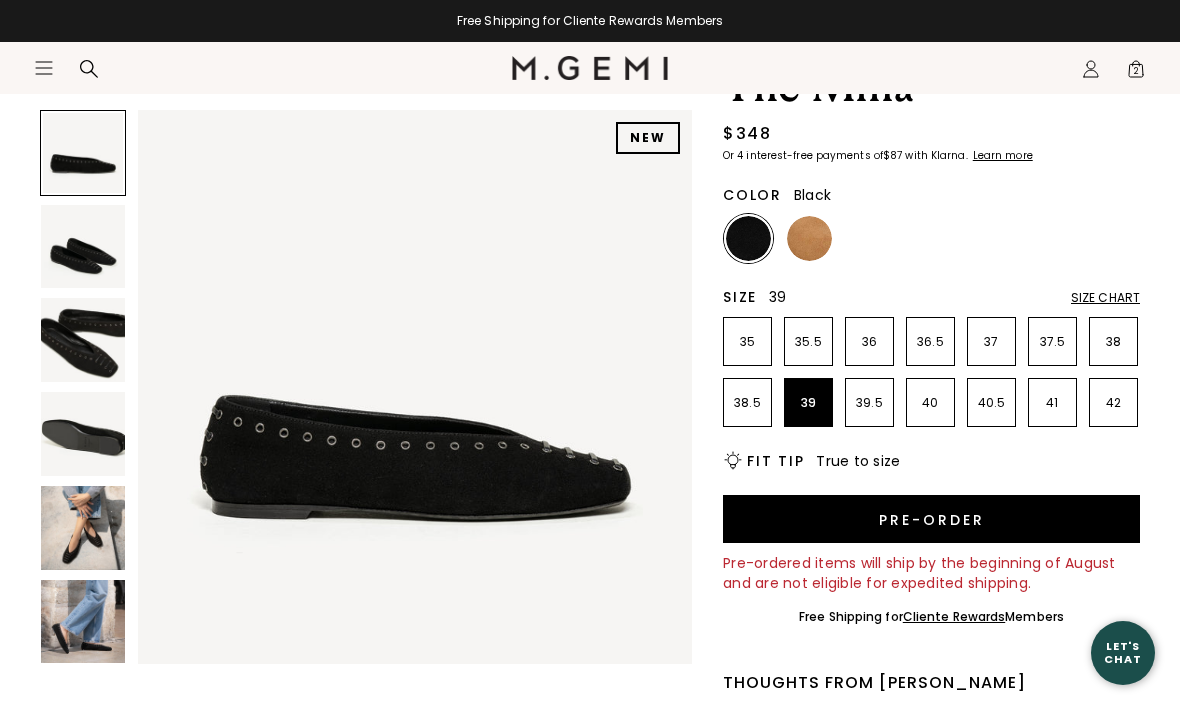 click at bounding box center (83, 340) 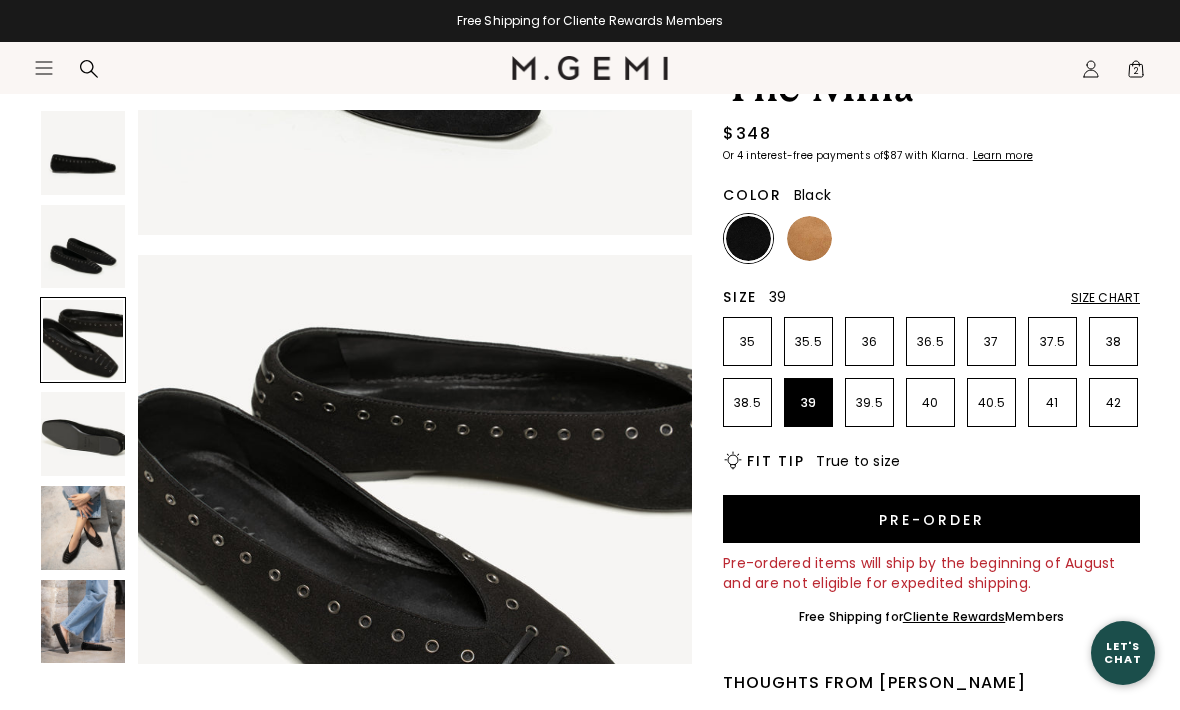 scroll, scrollTop: 1149, scrollLeft: 0, axis: vertical 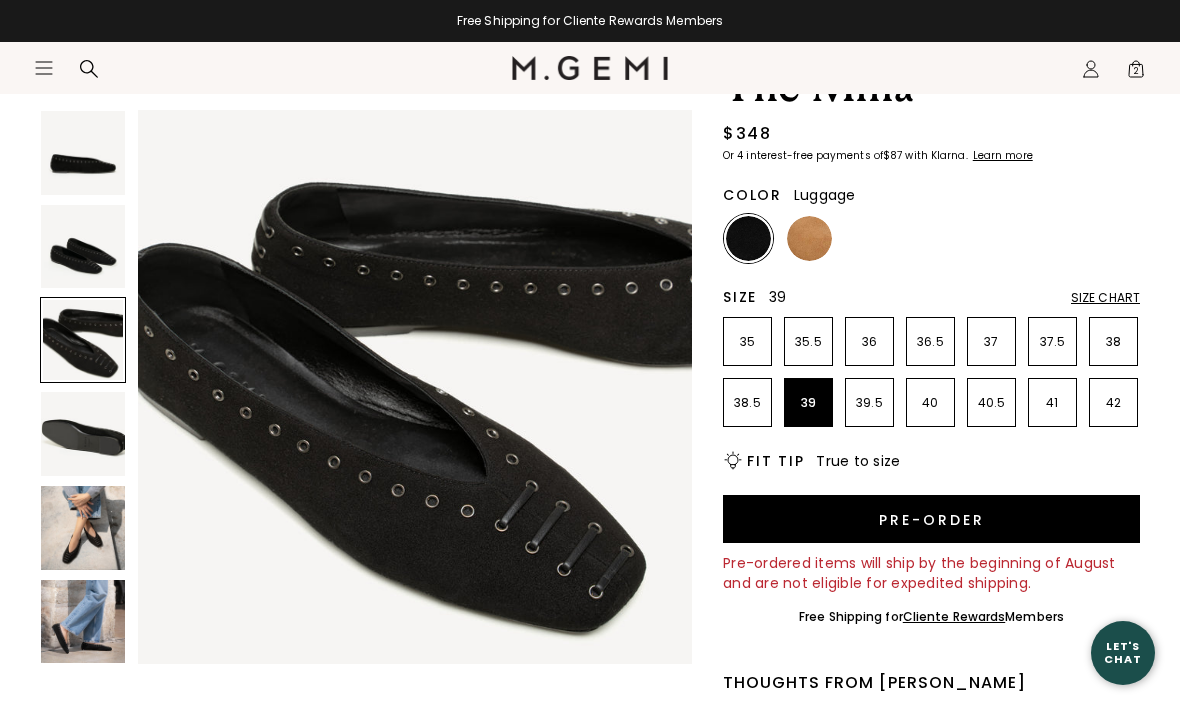 click at bounding box center (809, 238) 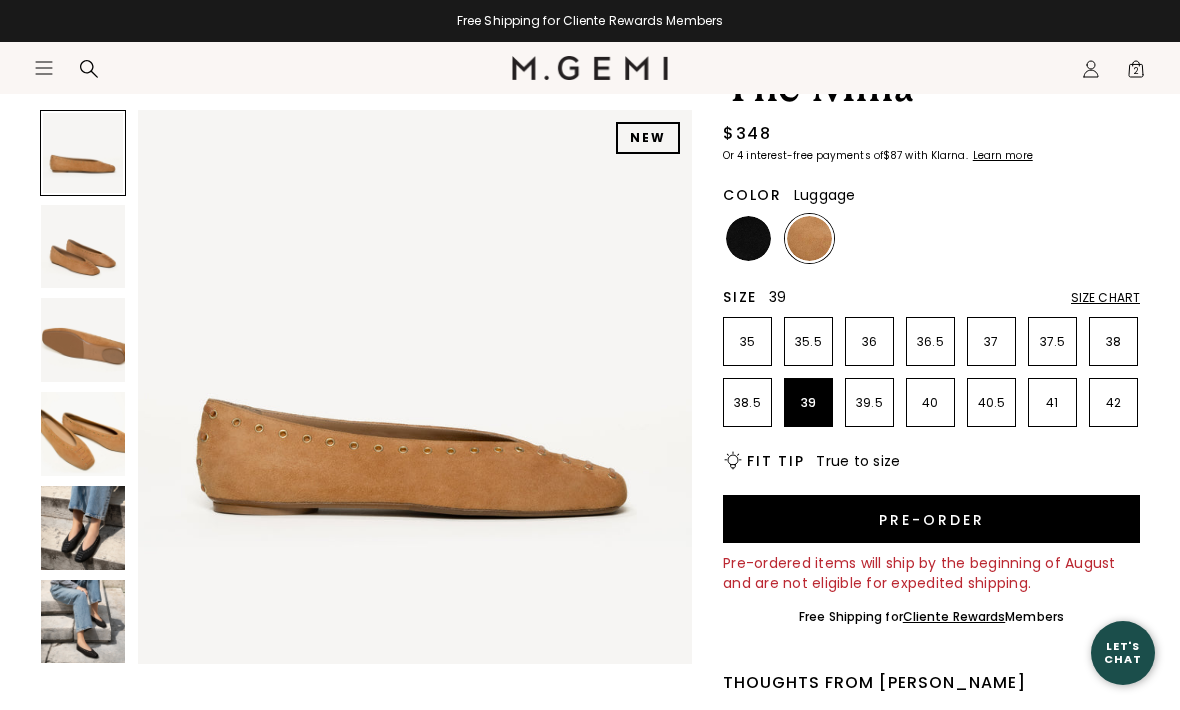 click on "2" at bounding box center [1136, 73] 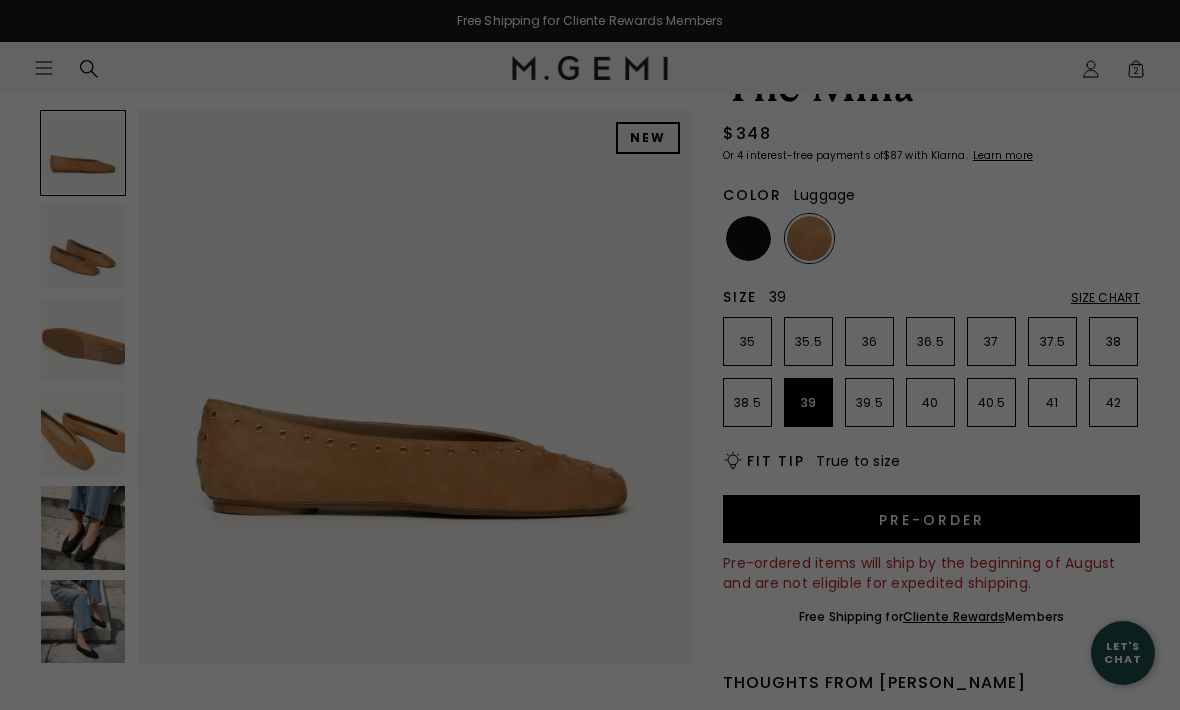 scroll, scrollTop: 0, scrollLeft: 0, axis: both 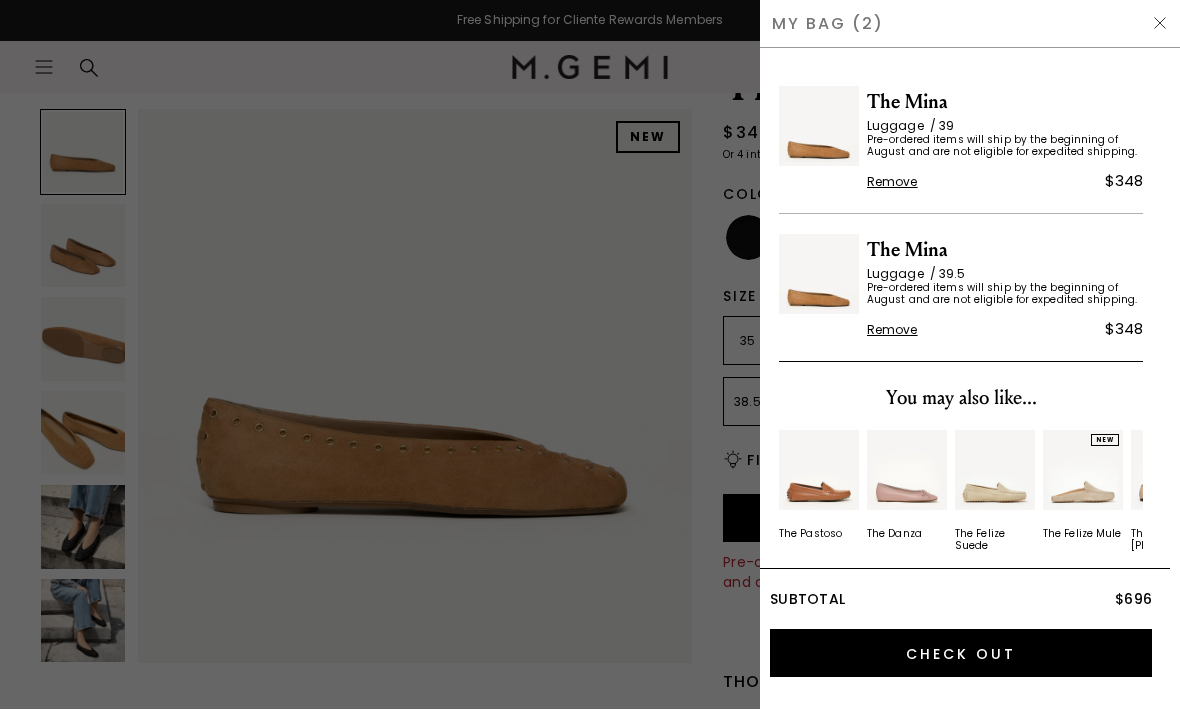 click on "Remove" at bounding box center (892, 331) 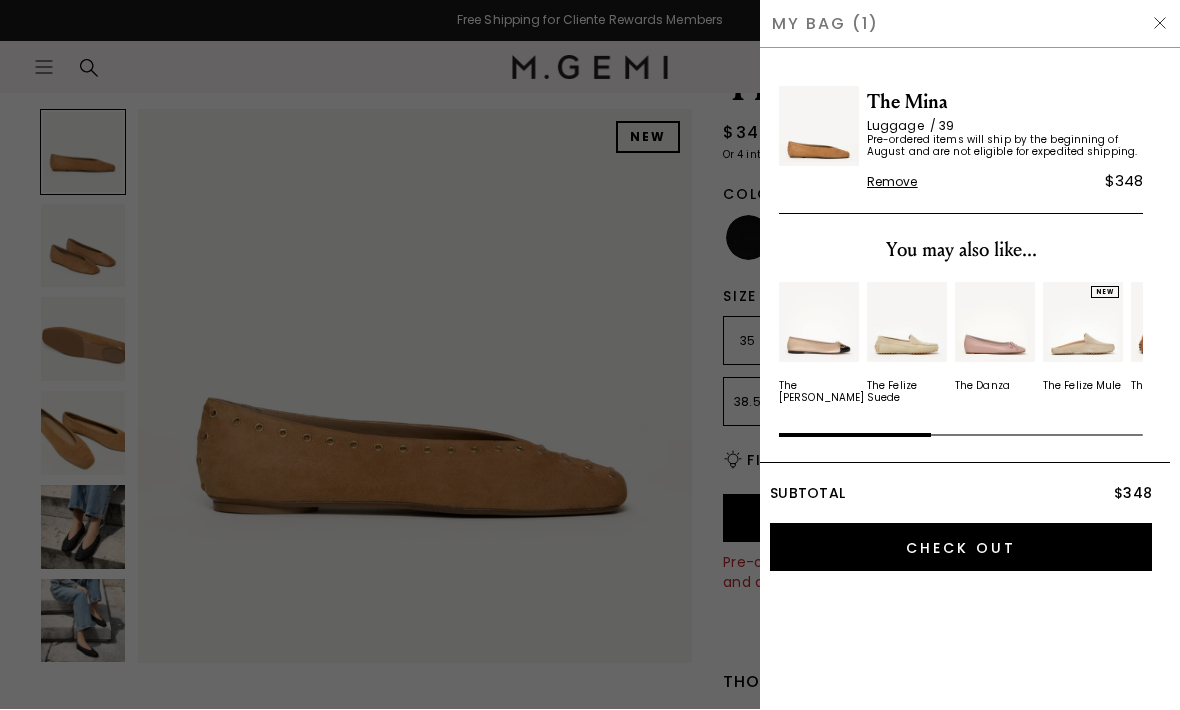 click on "Check Out" at bounding box center (961, 548) 